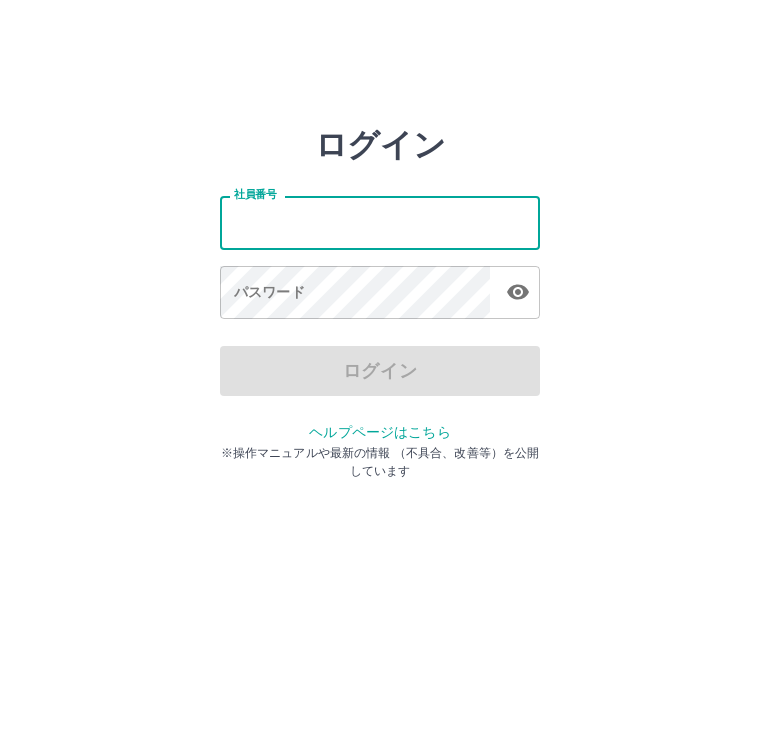 scroll, scrollTop: 0, scrollLeft: 0, axis: both 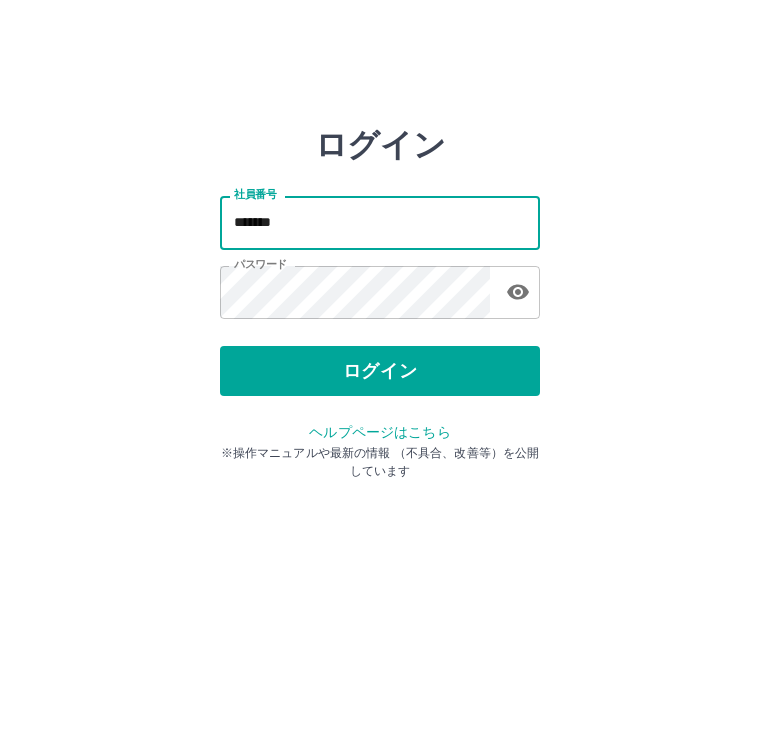 click on "*******" at bounding box center [380, 222] 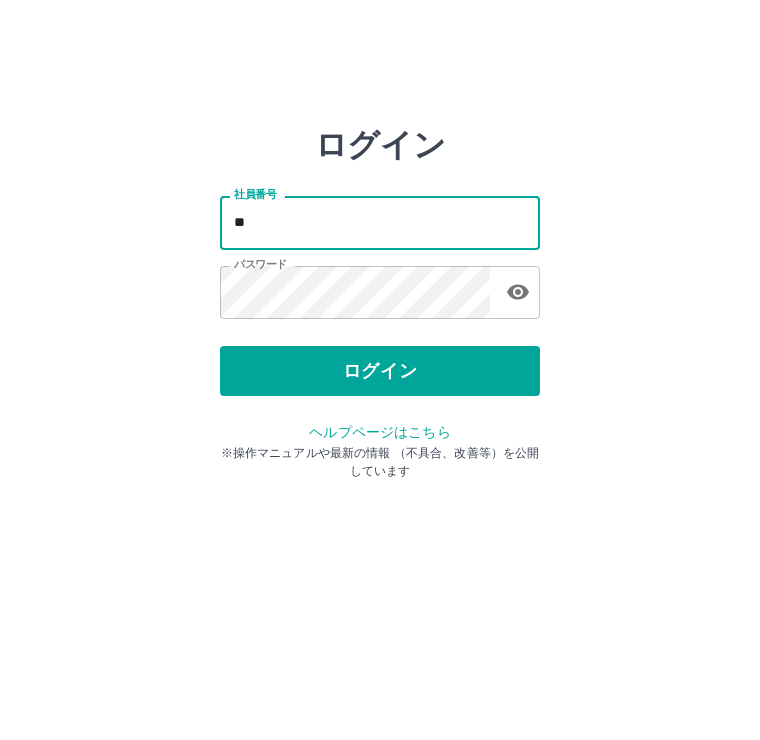 type on "*" 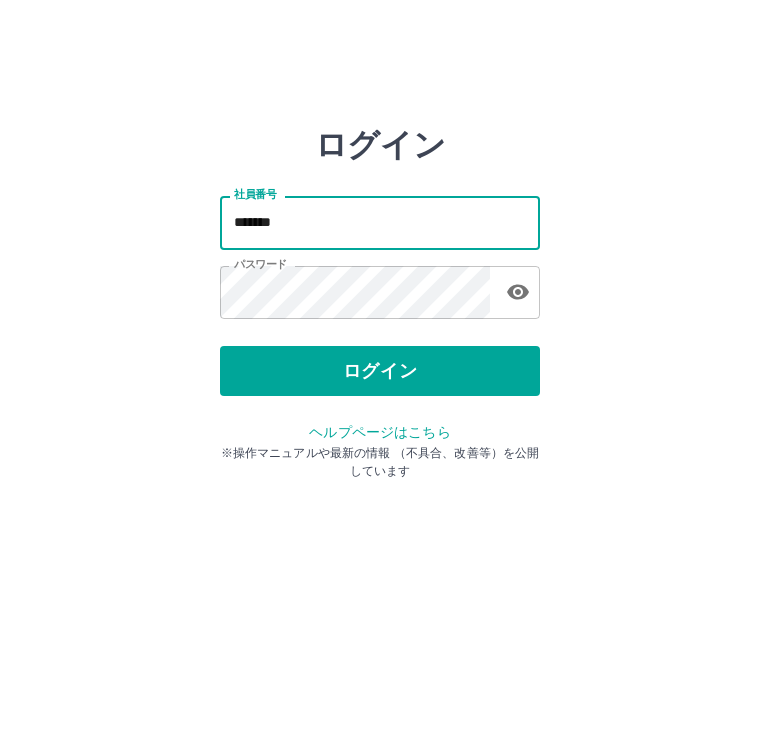 type on "*******" 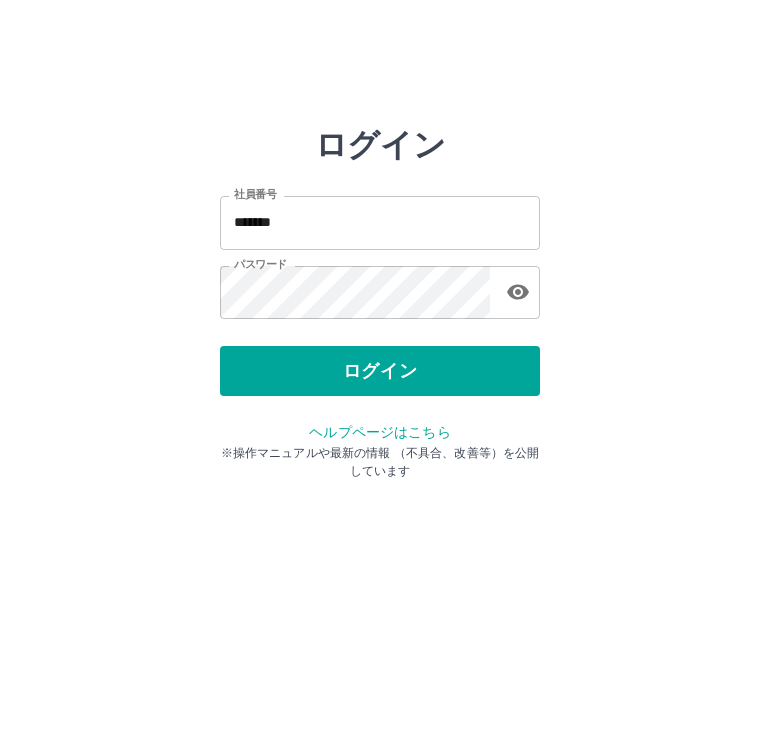 click on "ログイン" at bounding box center (380, 371) 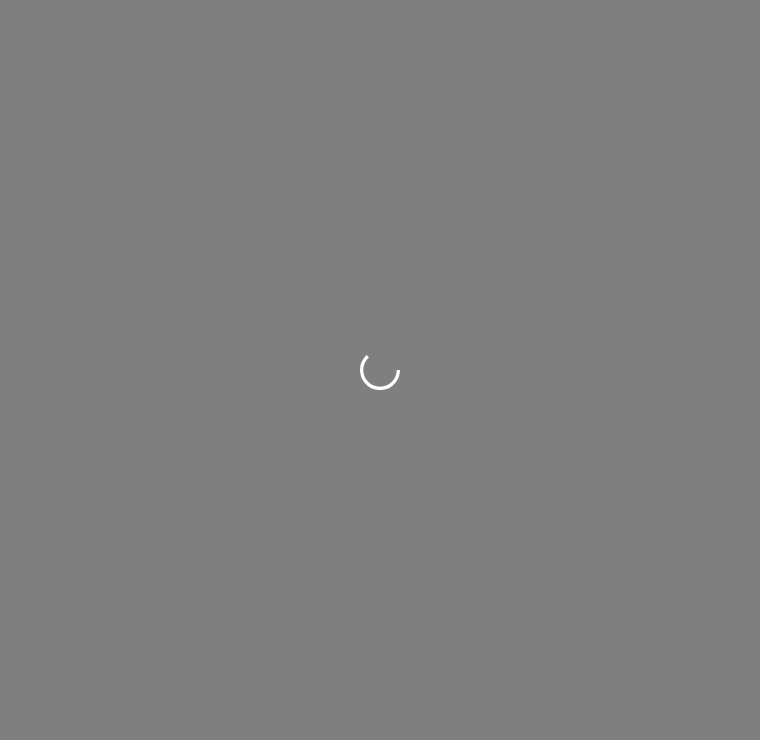 scroll, scrollTop: 0, scrollLeft: 0, axis: both 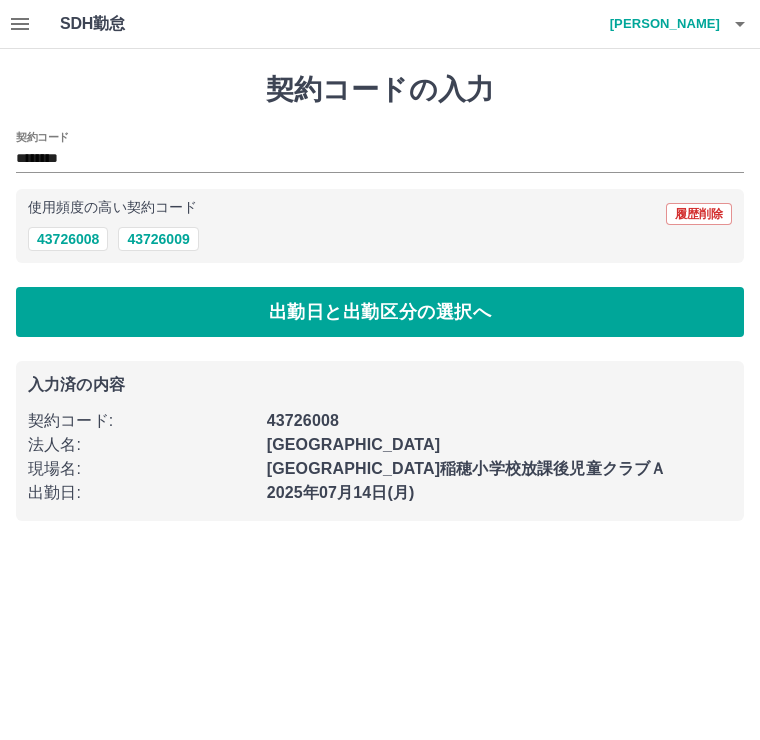 click on "43726009" at bounding box center (158, 239) 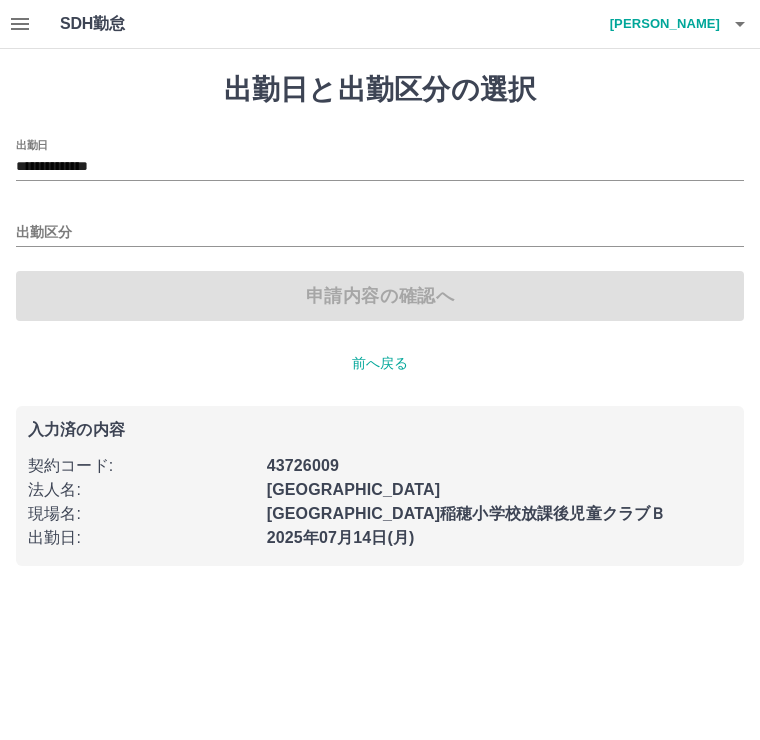 click on "出勤区分" at bounding box center (380, 233) 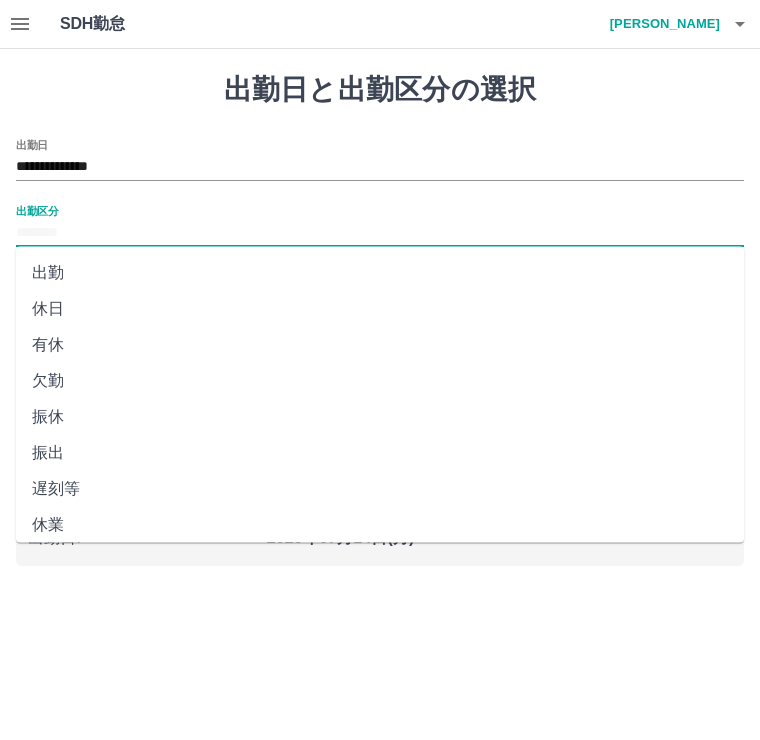 scroll, scrollTop: 0, scrollLeft: 0, axis: both 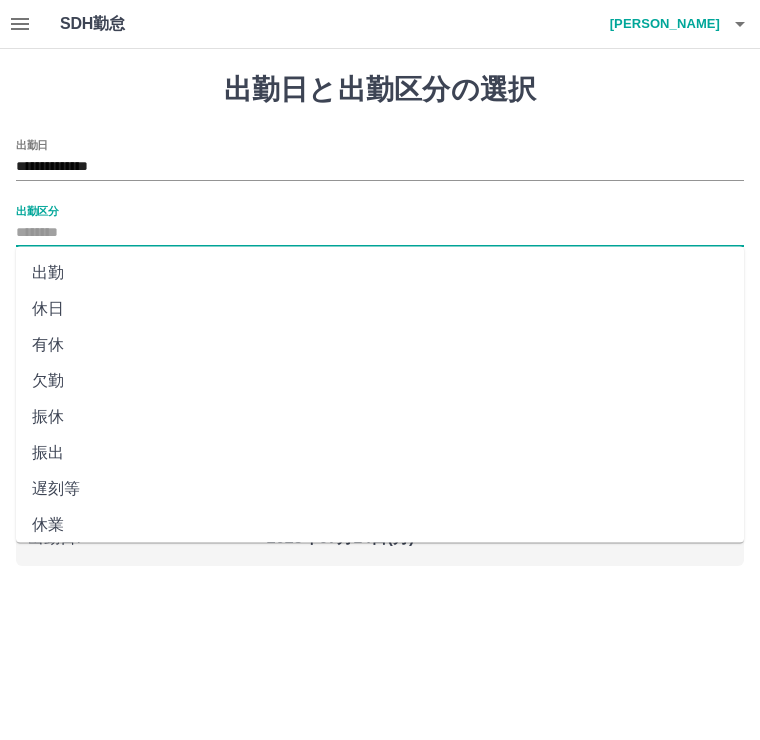 click on "有休" at bounding box center [380, 345] 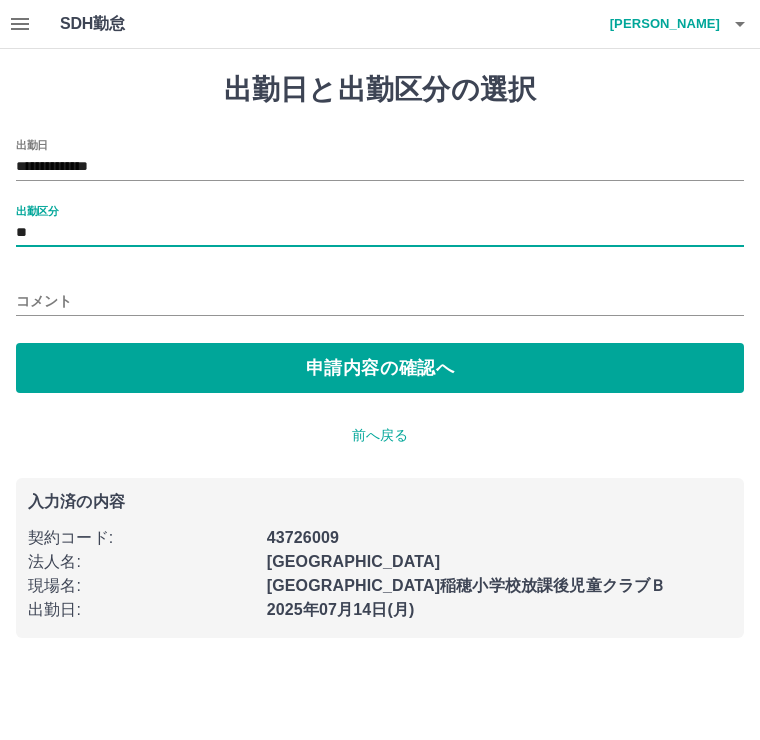 type on "**" 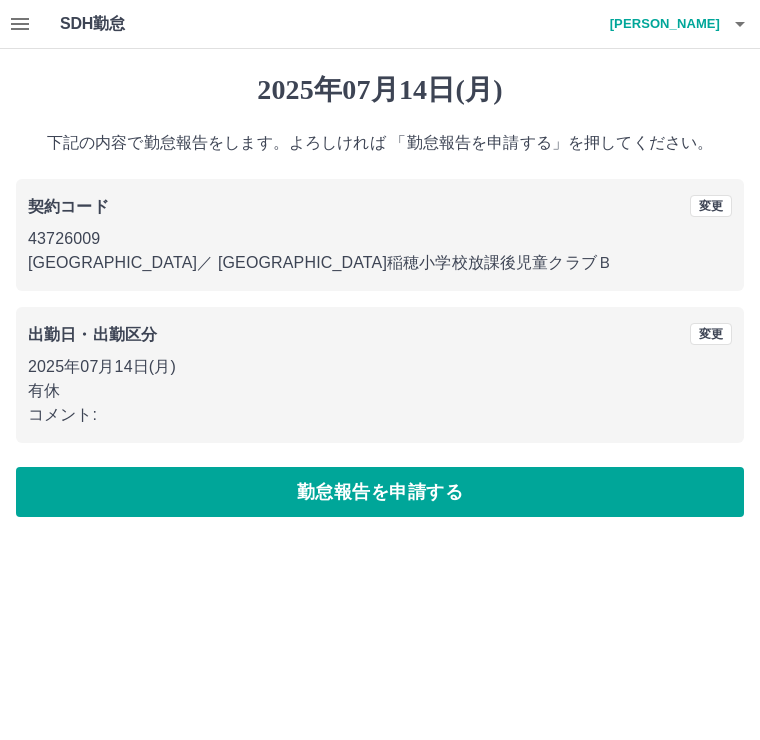 click on "勤怠報告を申請する" at bounding box center [380, 492] 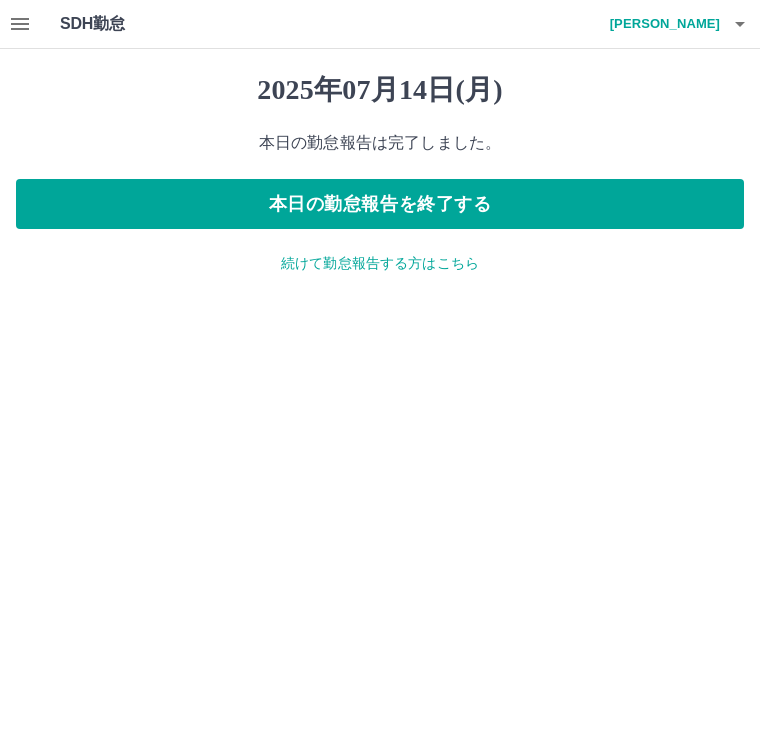 click on "続けて勤怠報告する方はこちら" at bounding box center [380, 263] 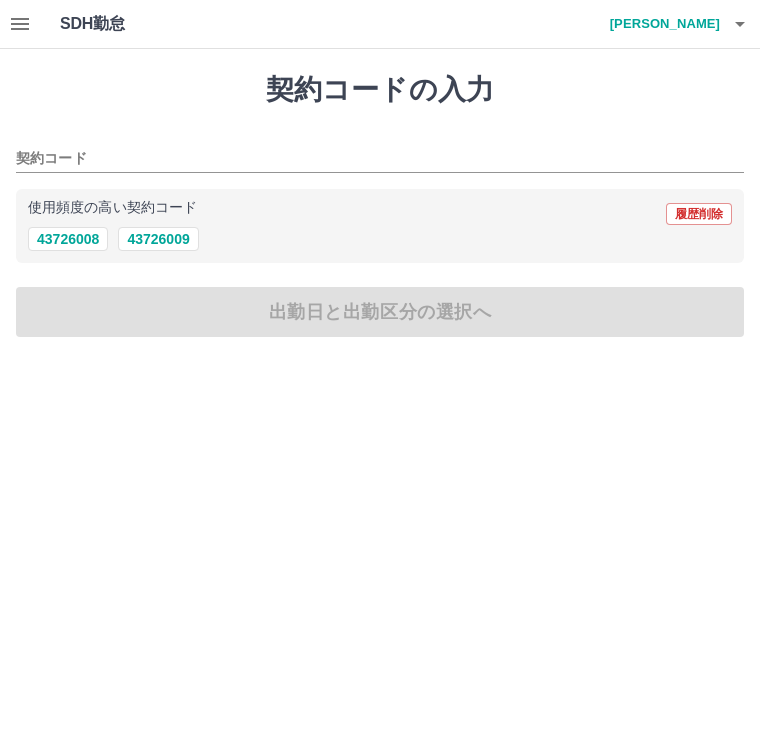 click on "43726009" at bounding box center (158, 239) 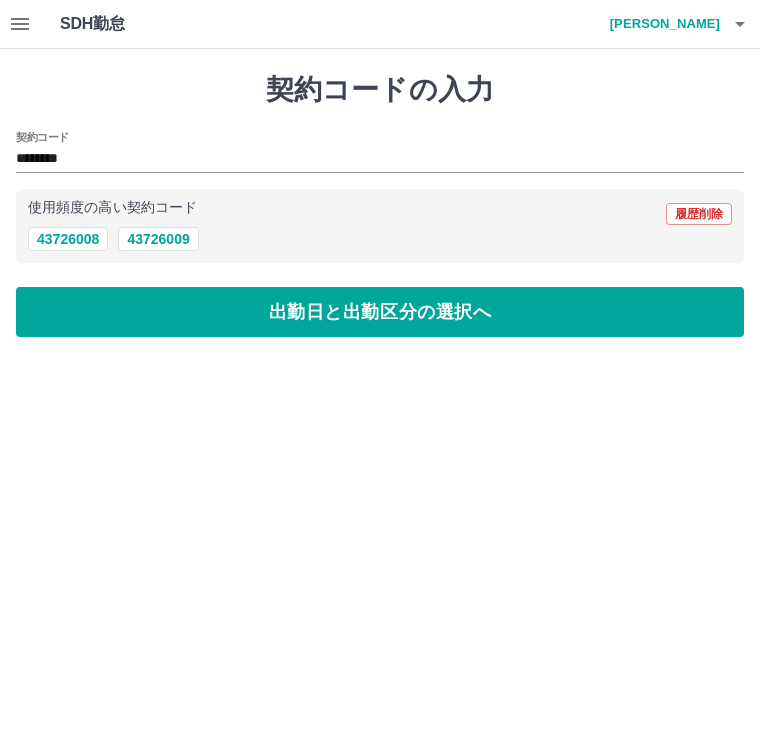 click on "出勤日と出勤区分の選択へ" at bounding box center (380, 312) 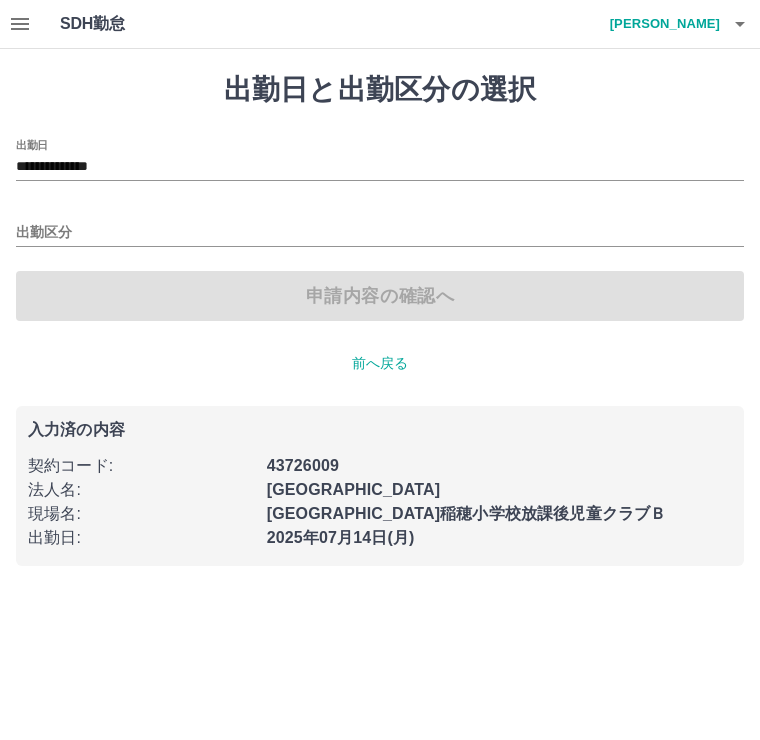 click on "**********" at bounding box center (380, 167) 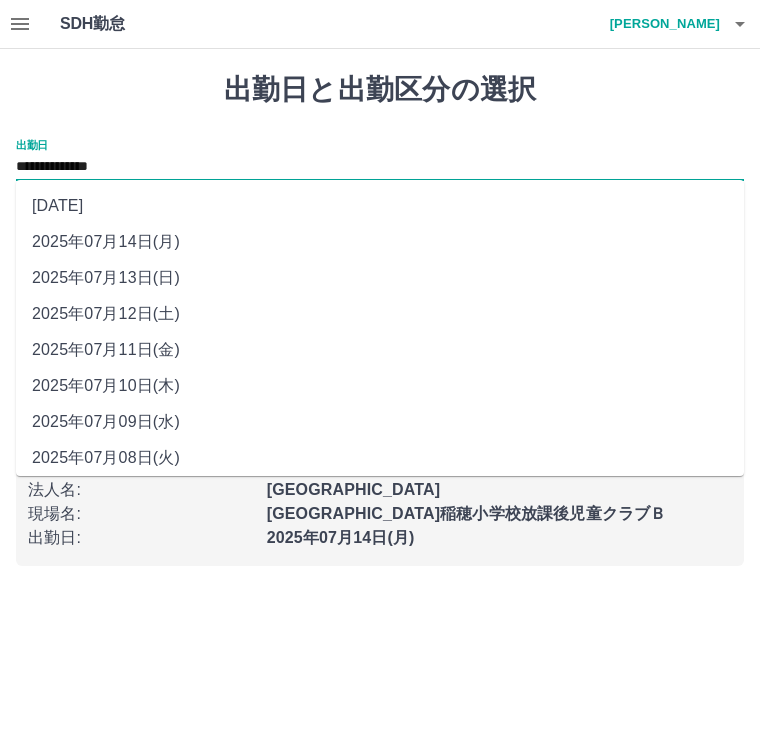 click on "2025年07月11日(金)" at bounding box center (380, 350) 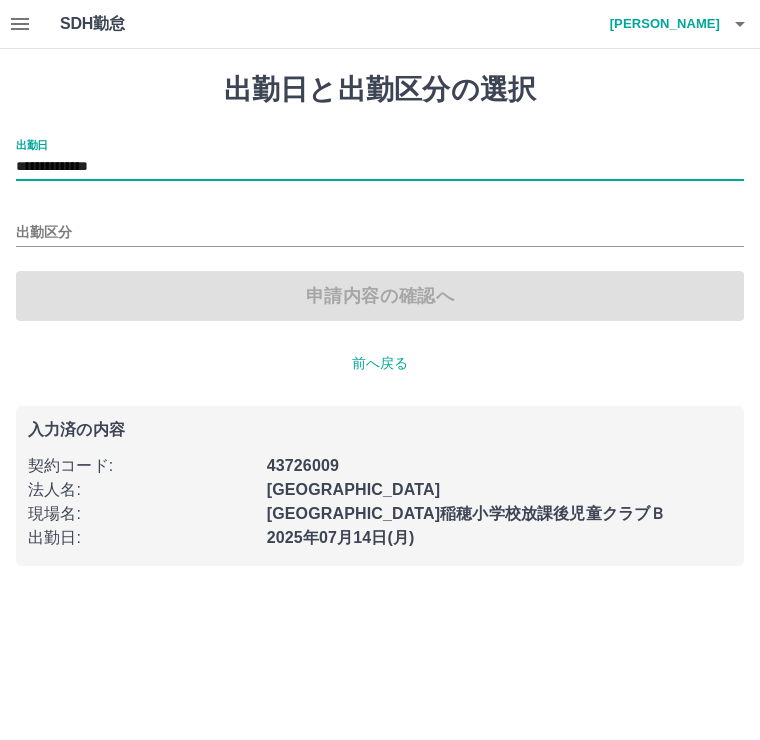 click on "出勤区分" at bounding box center (380, 233) 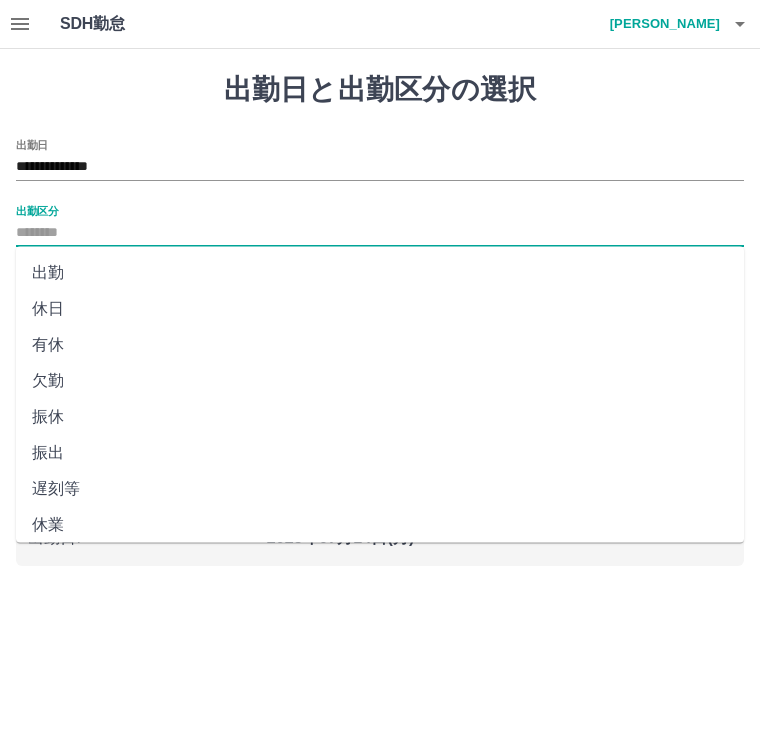 click on "出勤" at bounding box center [380, 273] 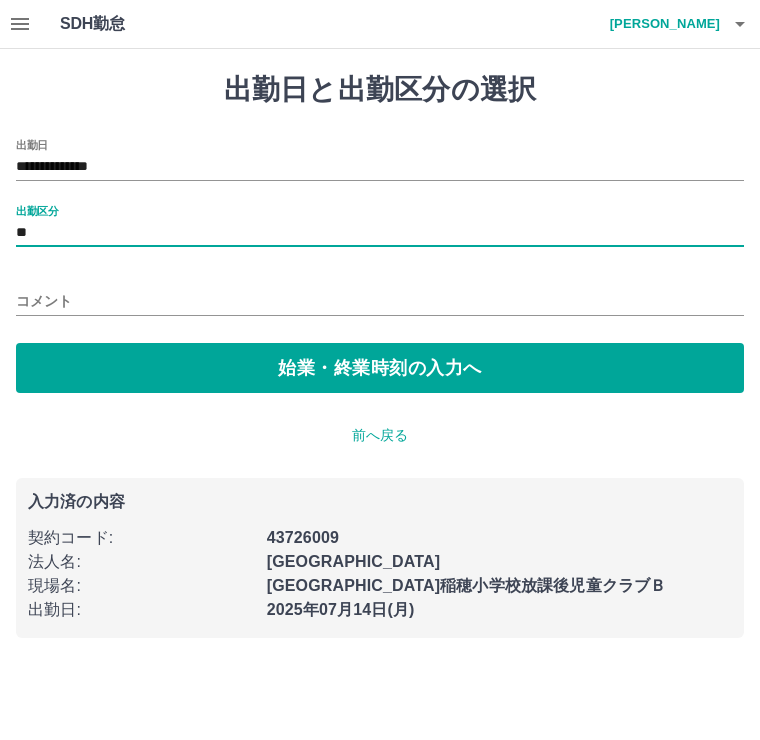click on "始業・終業時刻の入力へ" at bounding box center (380, 368) 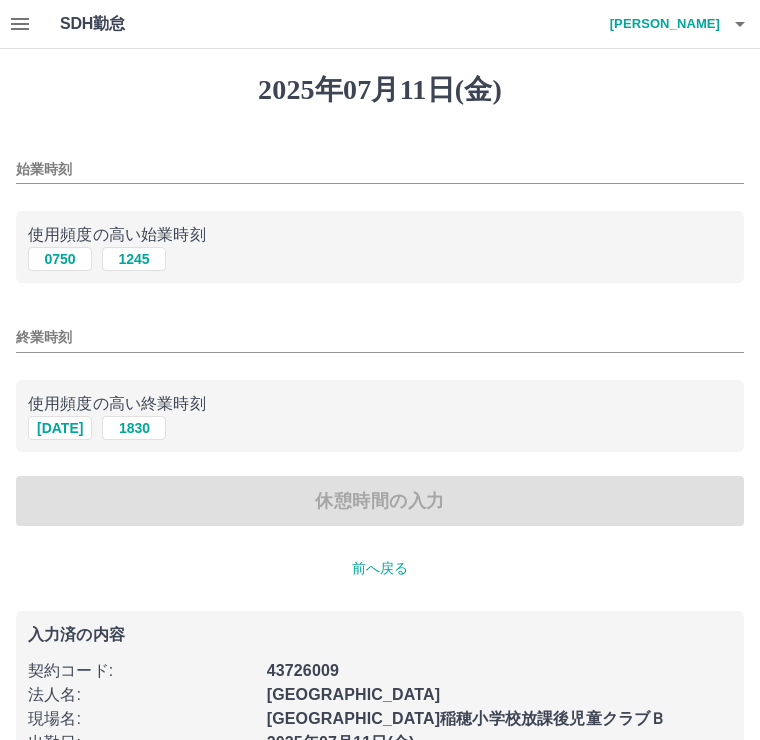 click on "1245" at bounding box center [134, 259] 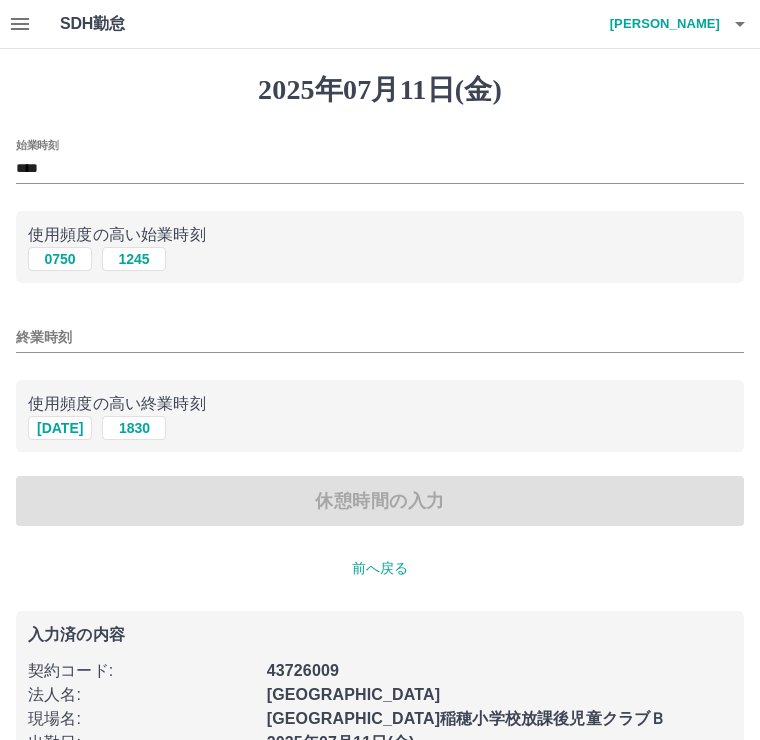 click on "1830" at bounding box center (134, 428) 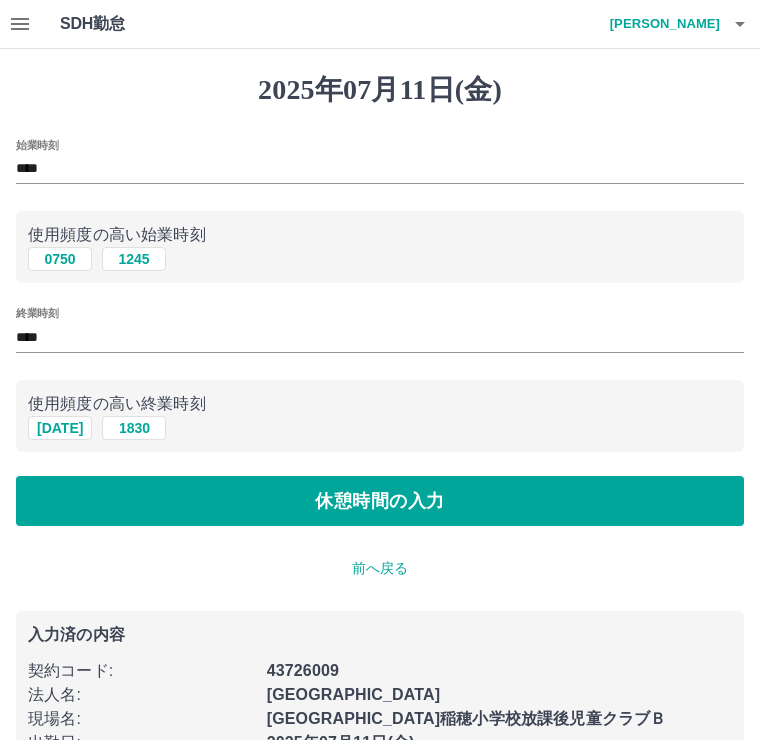 click on "休憩時間の入力" at bounding box center [380, 501] 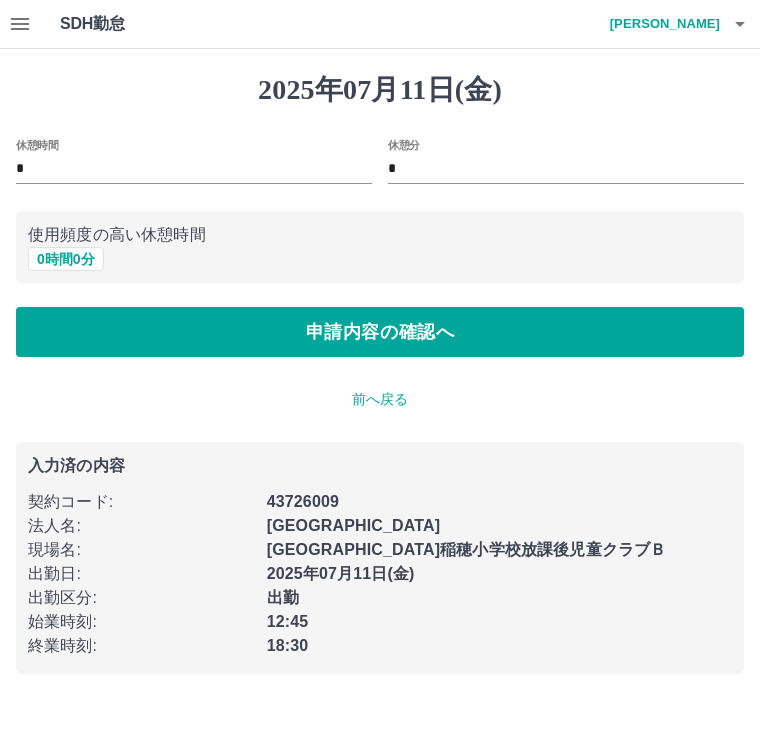 click on "申請内容の確認へ" at bounding box center [380, 332] 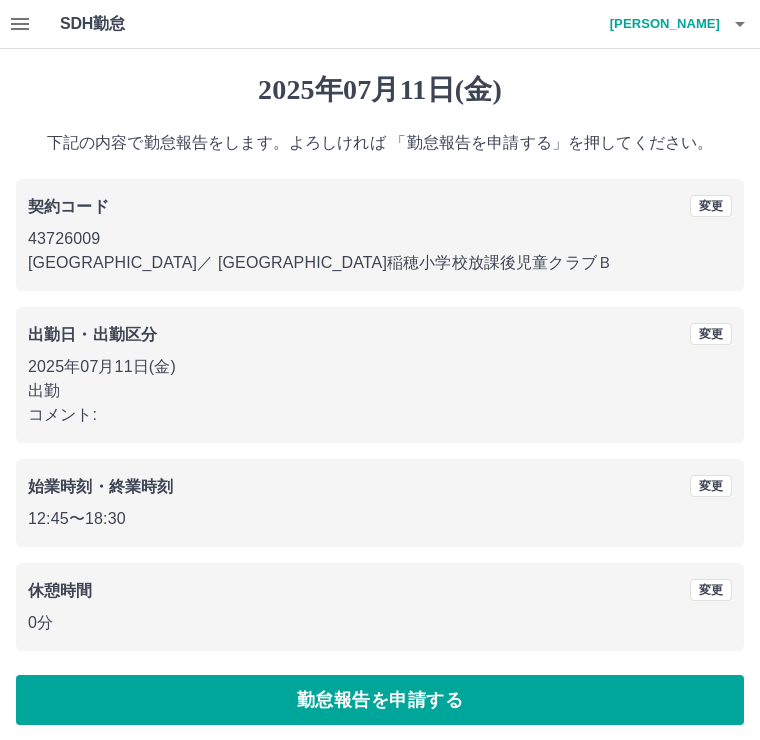 click on "勤怠報告を申請する" at bounding box center (380, 700) 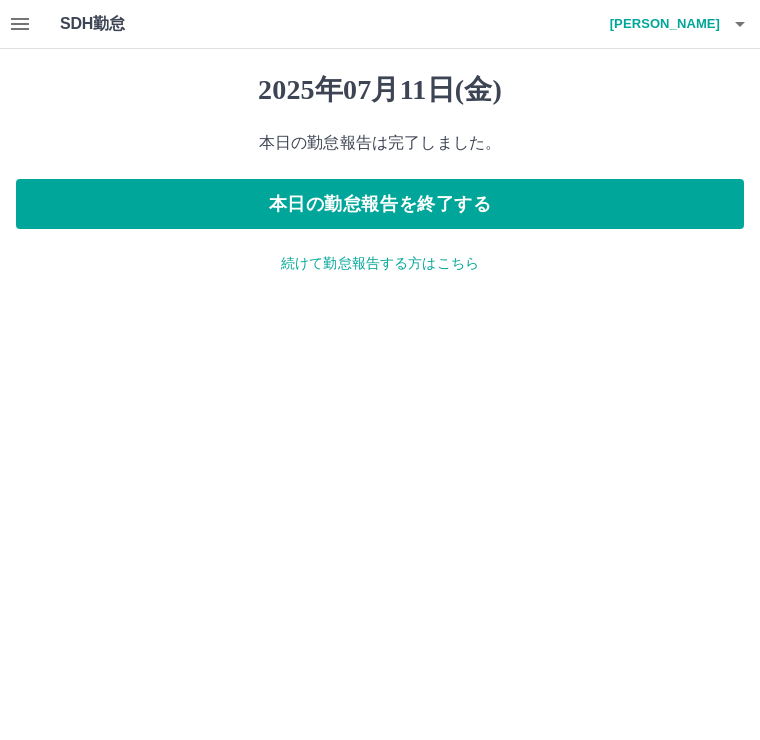 click on "続けて勤怠報告する方はこちら" at bounding box center [380, 263] 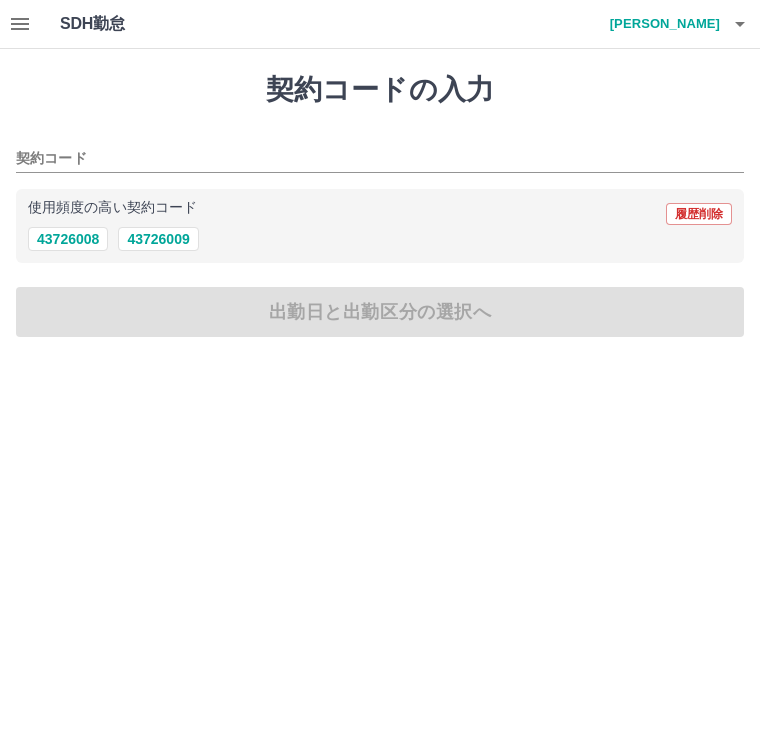 click on "43726009" at bounding box center [158, 239] 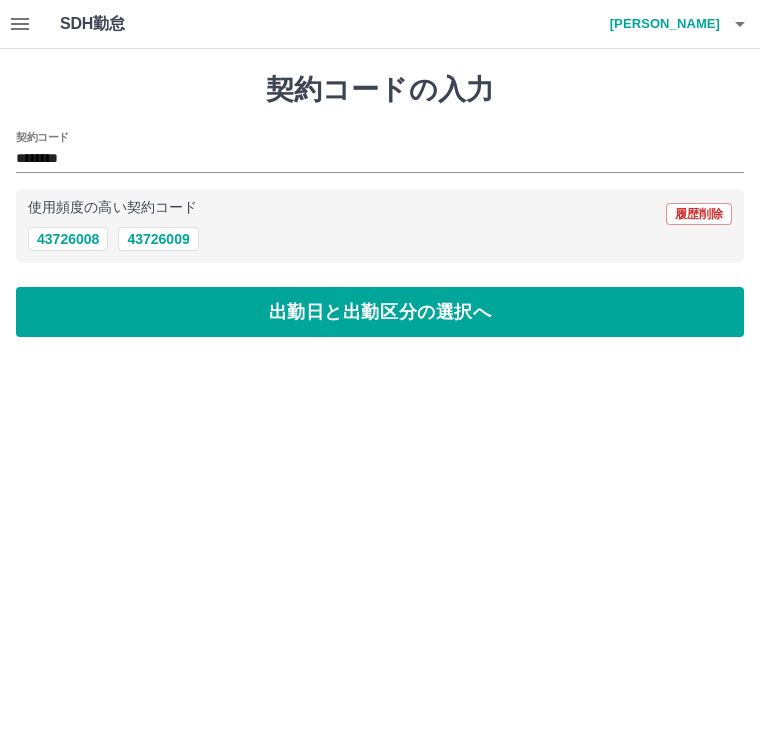click on "出勤日と出勤区分の選択へ" at bounding box center [380, 312] 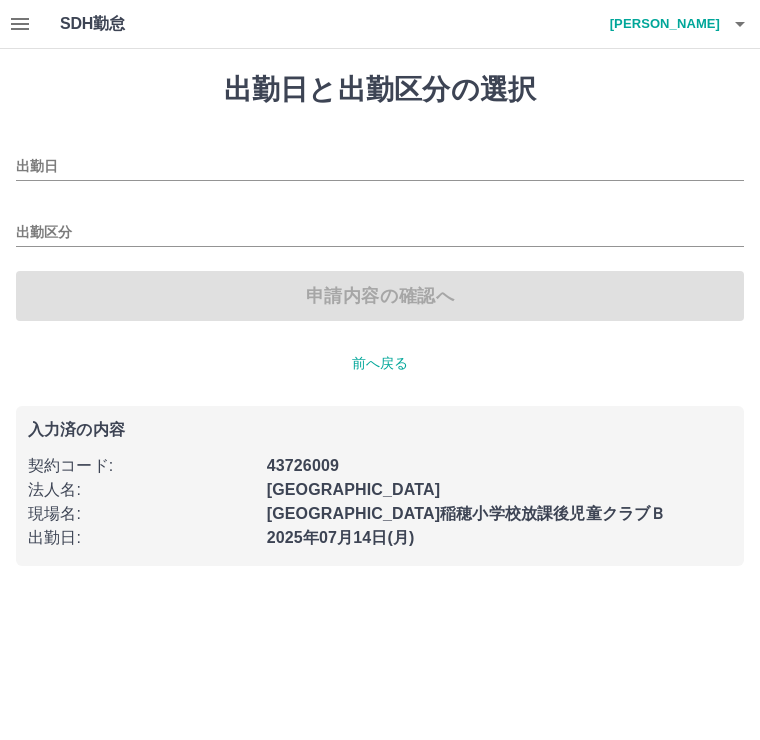 type on "**********" 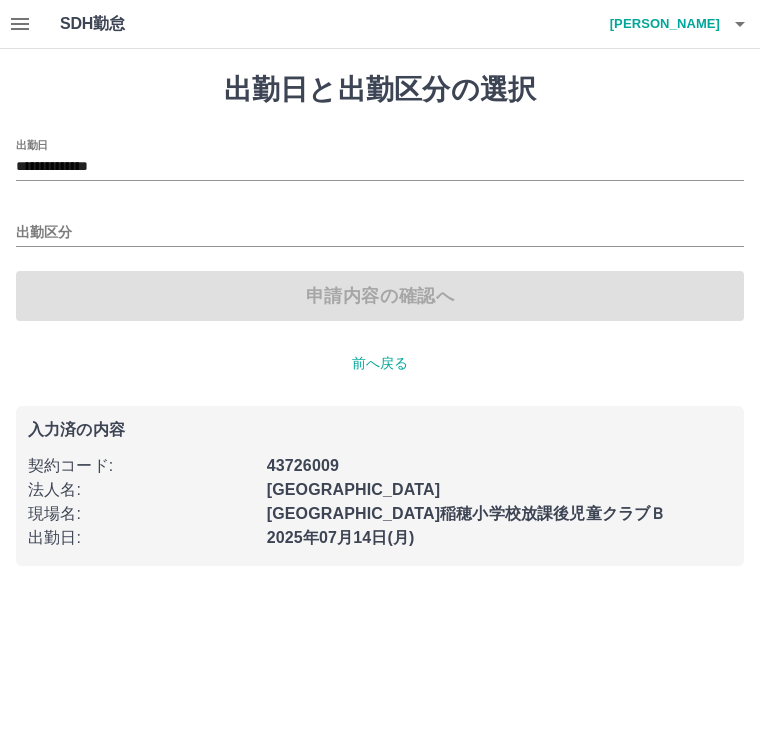 click on "出勤区分" at bounding box center (380, 233) 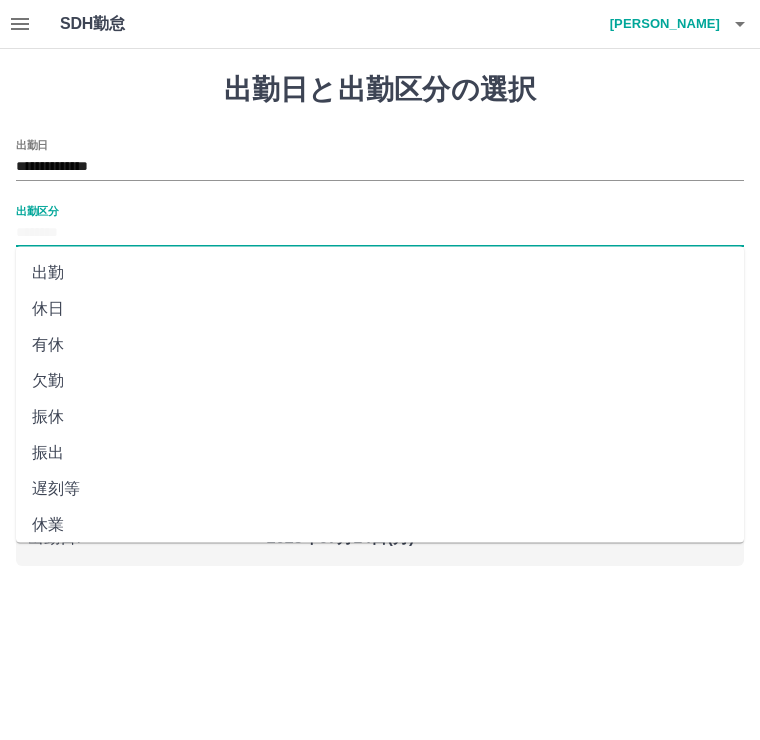 click on "出勤" at bounding box center [380, 273] 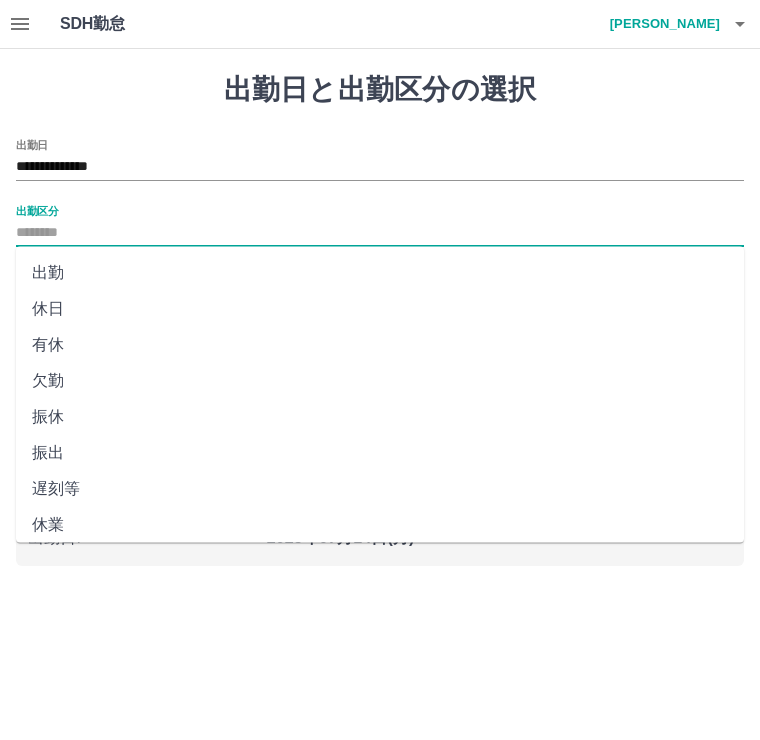 type on "**" 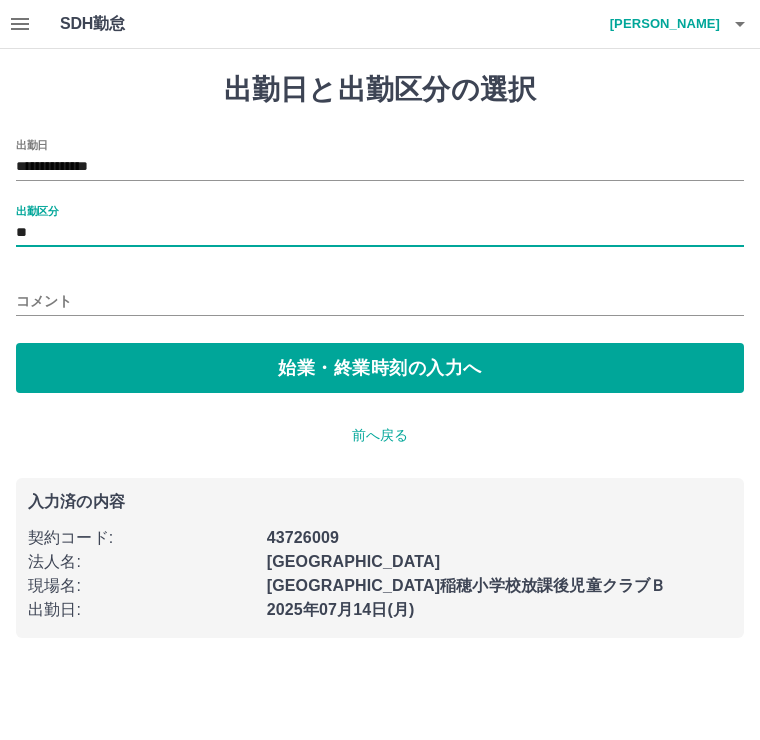 click on "始業・終業時刻の入力へ" at bounding box center [380, 368] 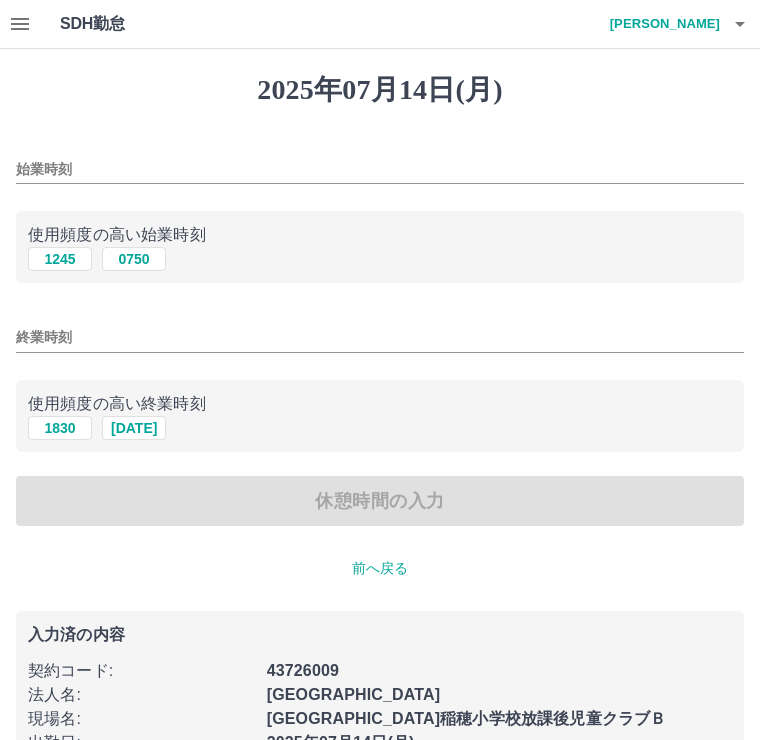 click on "0750" at bounding box center (134, 259) 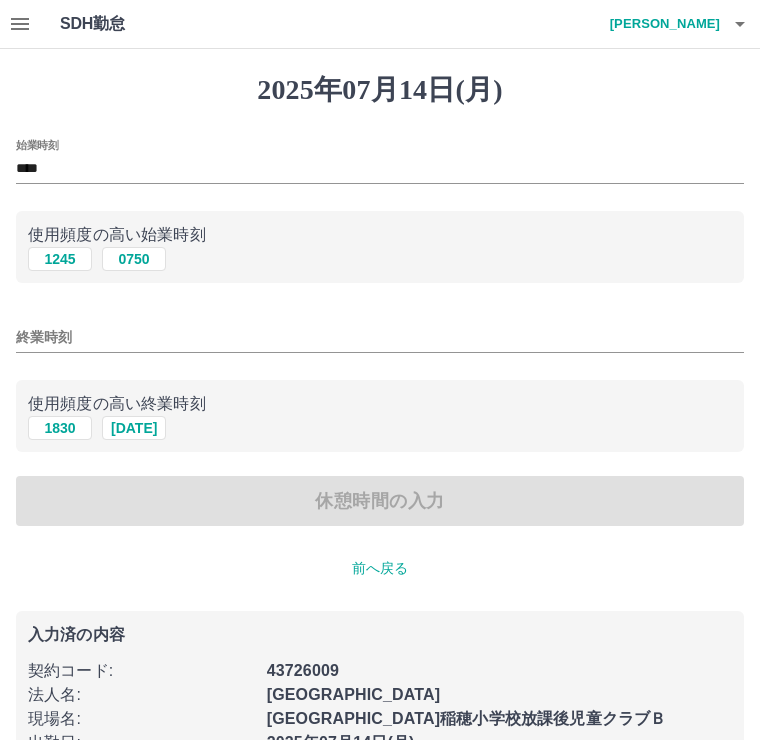 click on "[DATE]" at bounding box center (134, 428) 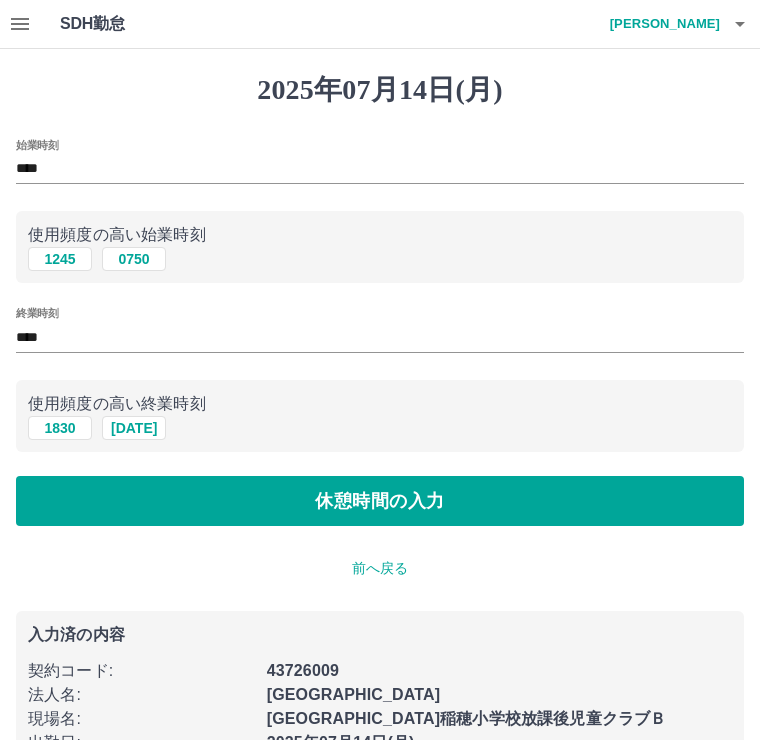 click on "休憩時間の入力" at bounding box center [380, 501] 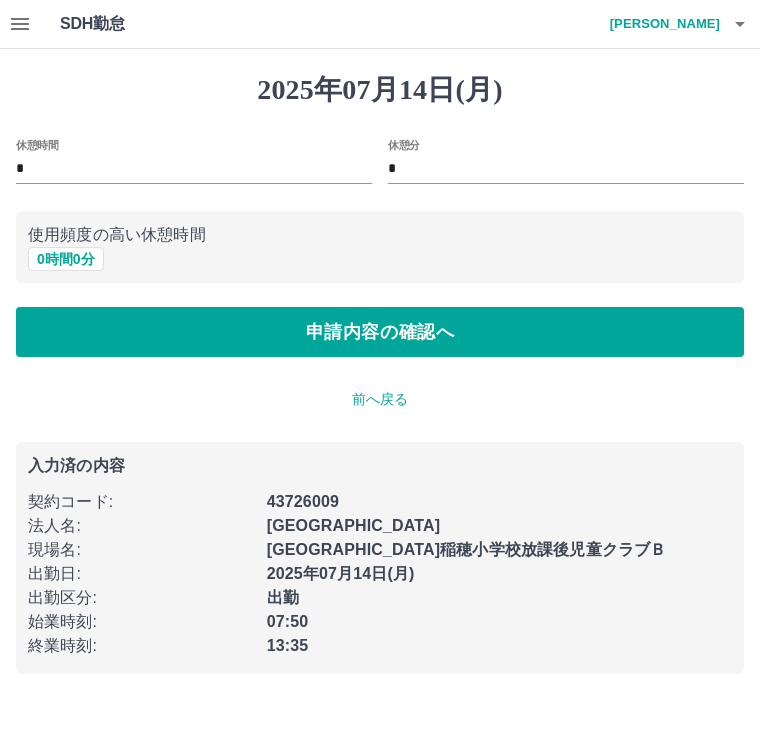 click on "申請内容の確認へ" at bounding box center (380, 332) 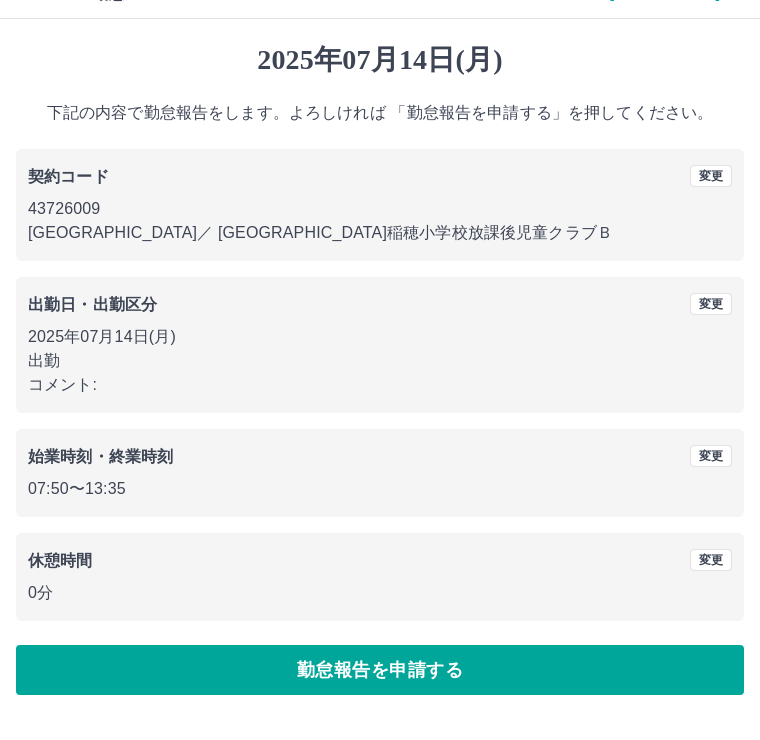 scroll, scrollTop: 0, scrollLeft: 0, axis: both 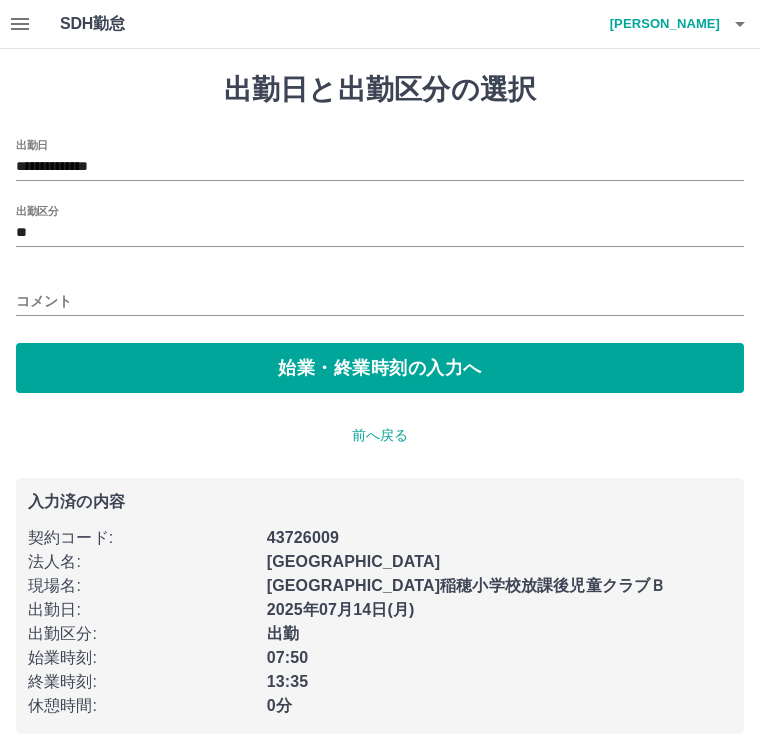 click on "**********" at bounding box center (380, 167) 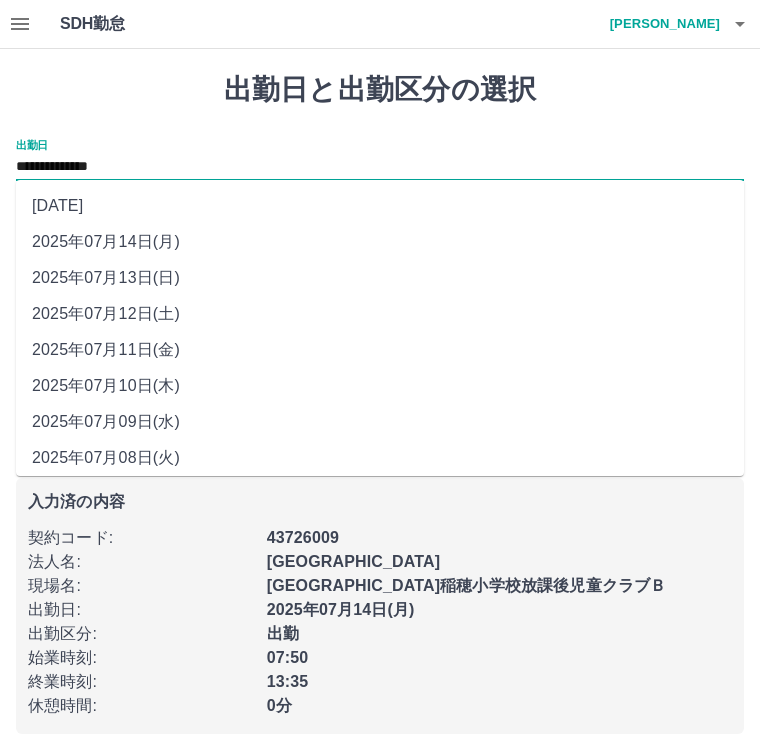 click on "2025年07月12日(土)" at bounding box center [380, 314] 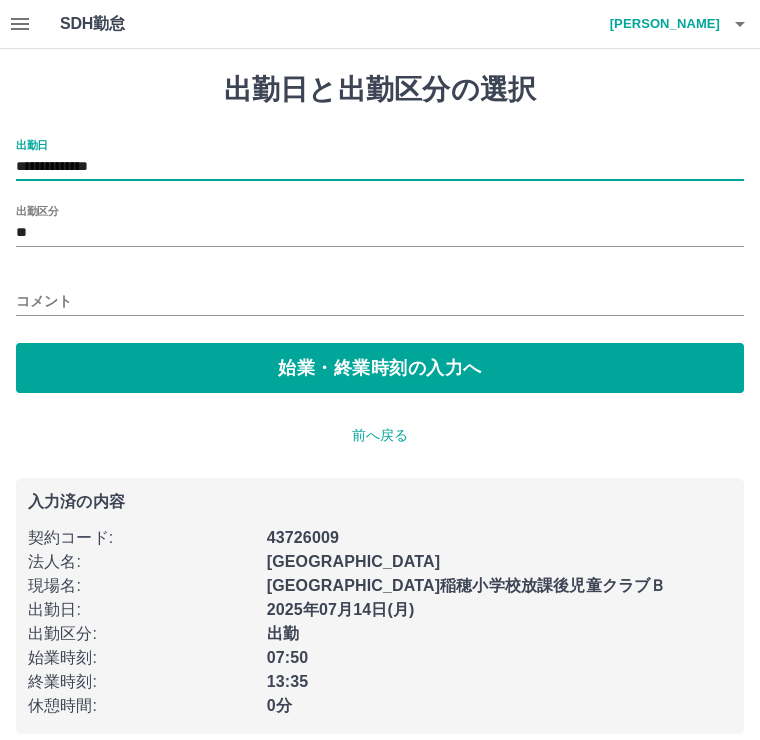 click on "始業・終業時刻の入力へ" at bounding box center (380, 368) 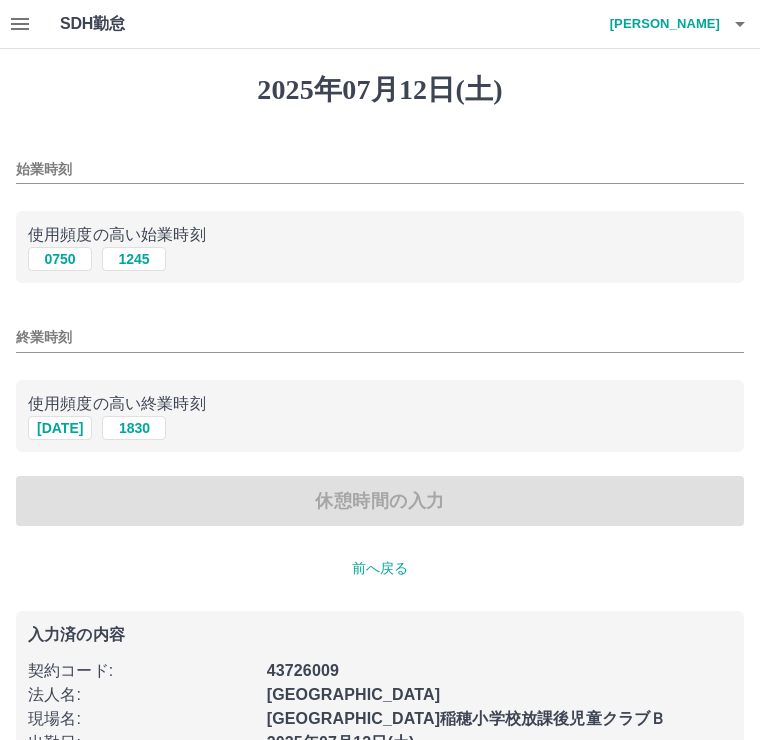 click on "0750" at bounding box center [60, 259] 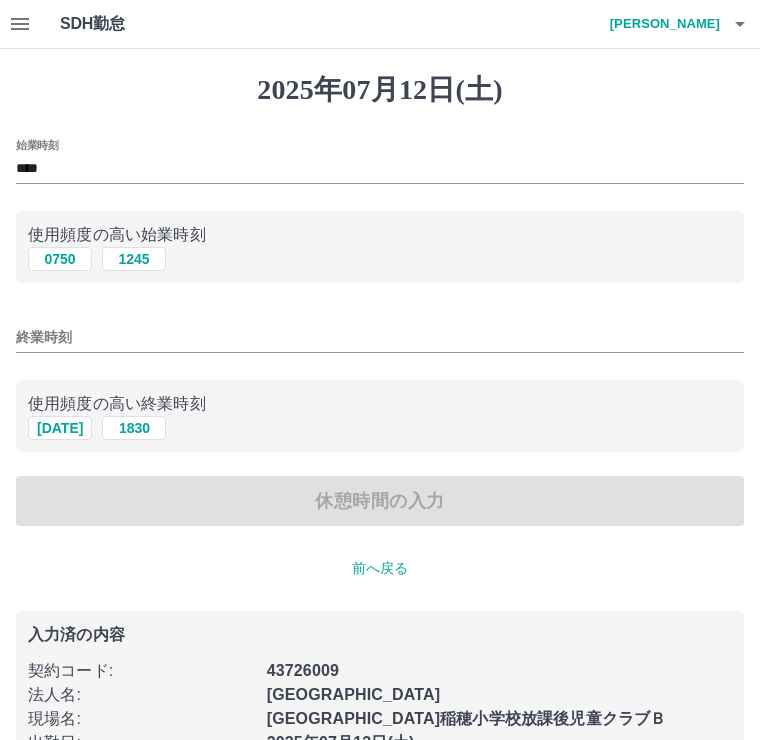 click on "[DATE]" at bounding box center [60, 428] 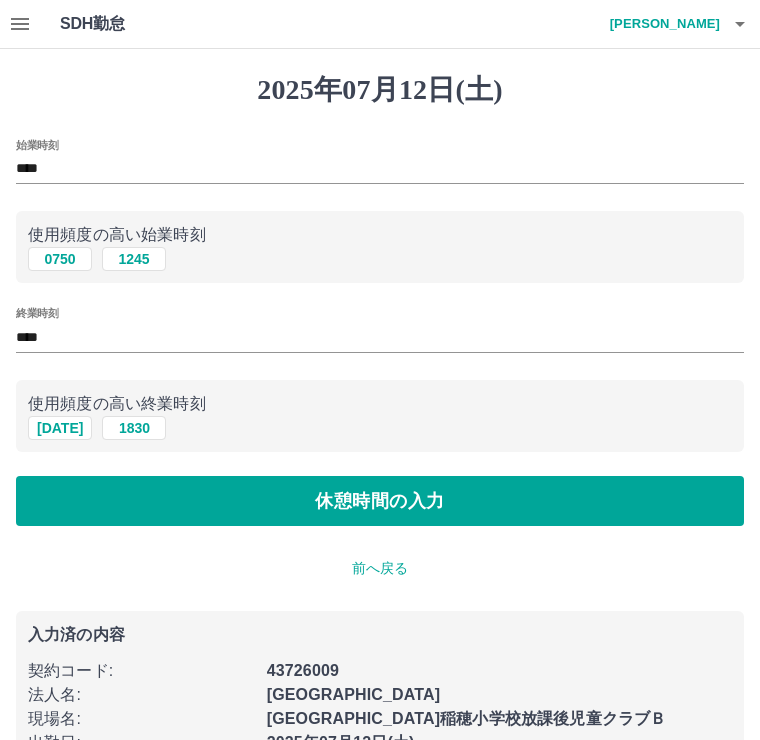 click on "休憩時間の入力" at bounding box center [380, 501] 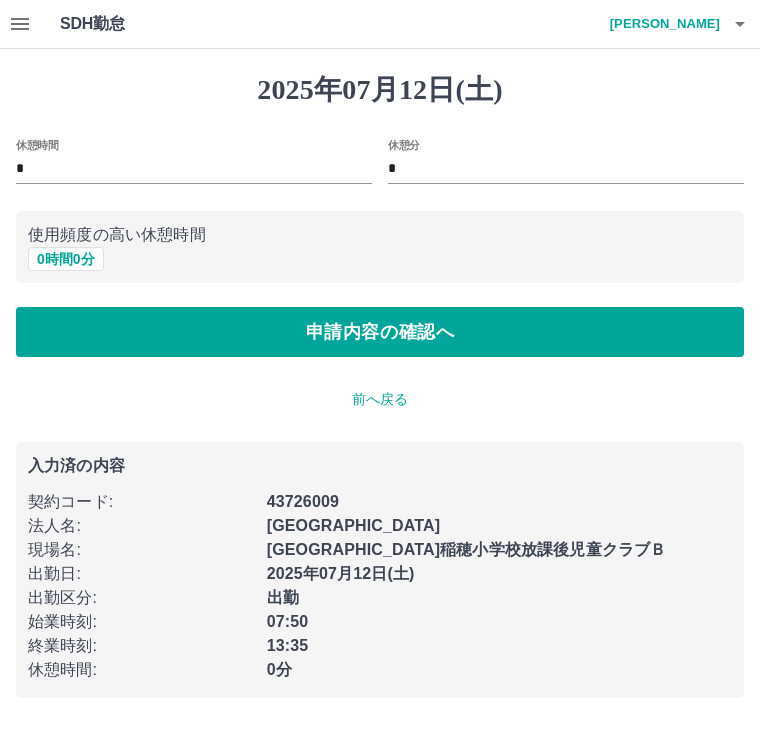 click on "申請内容の確認へ" at bounding box center (380, 332) 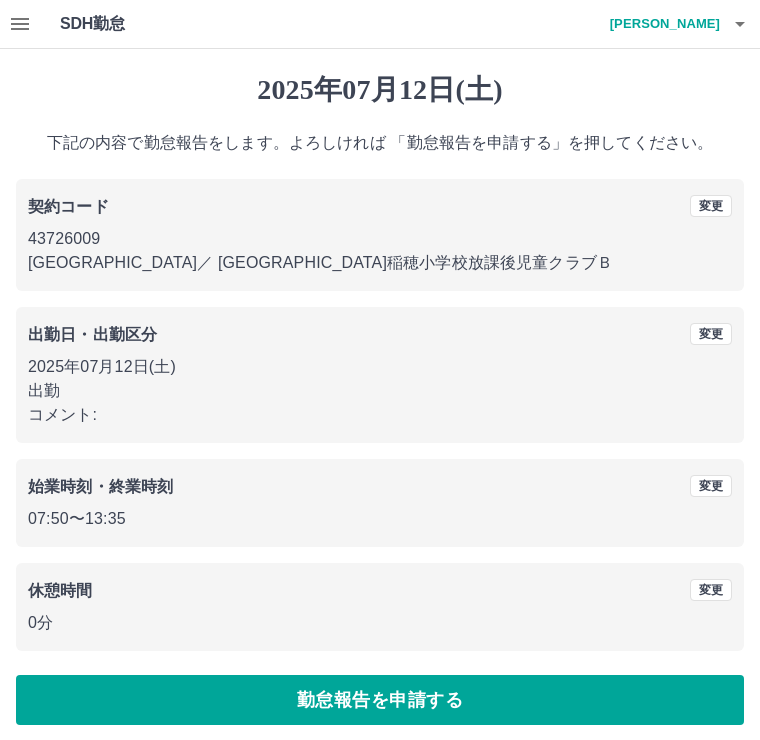 click on "勤怠報告を申請する" at bounding box center [380, 700] 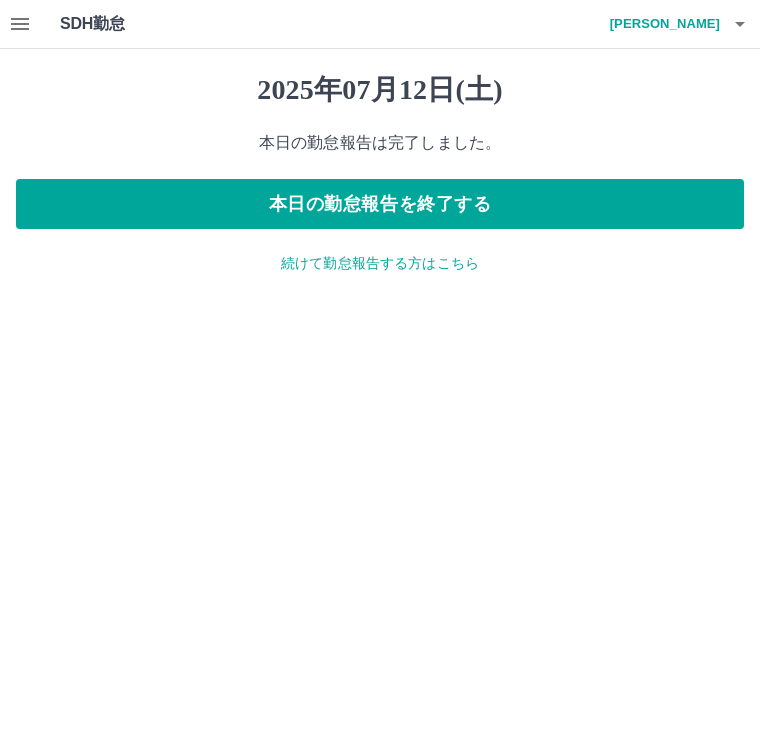 click 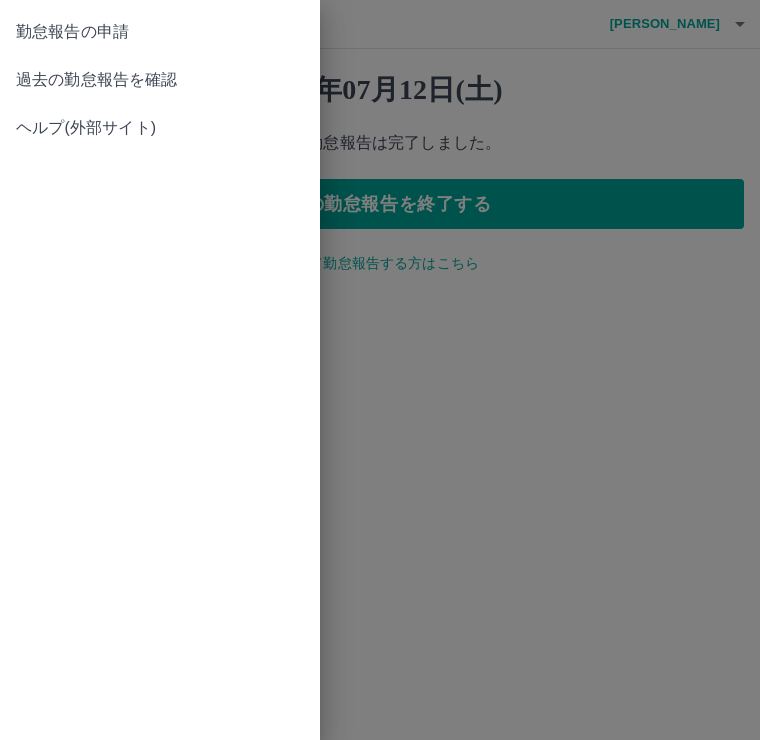 click on "過去の勤怠報告を確認" at bounding box center (160, 80) 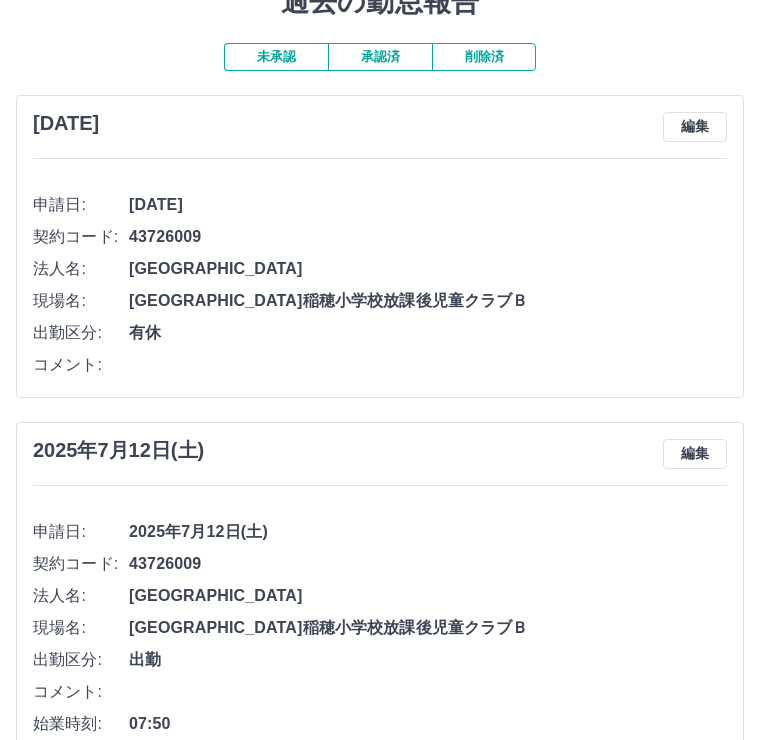scroll, scrollTop: 0, scrollLeft: 0, axis: both 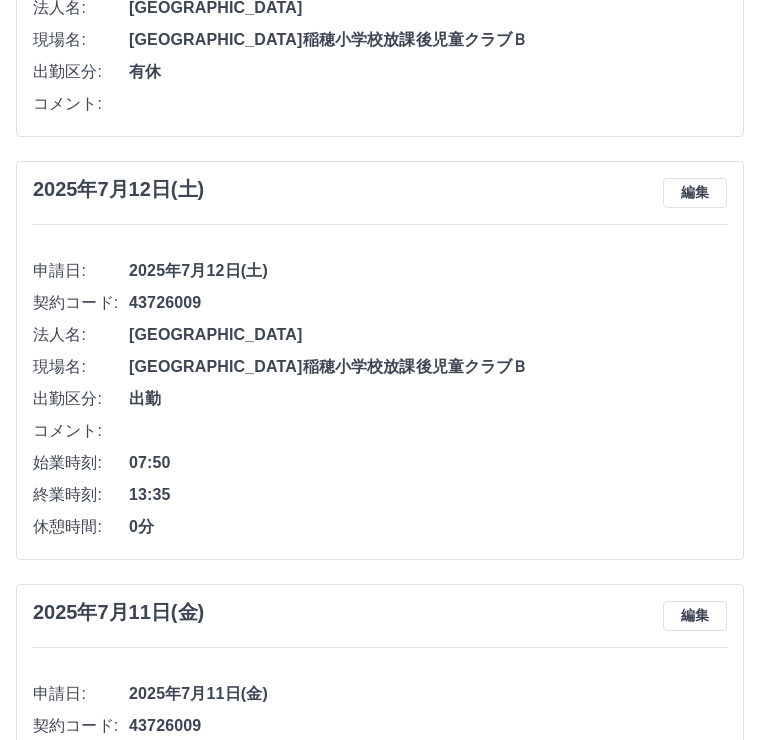 click on "編集" at bounding box center [695, 194] 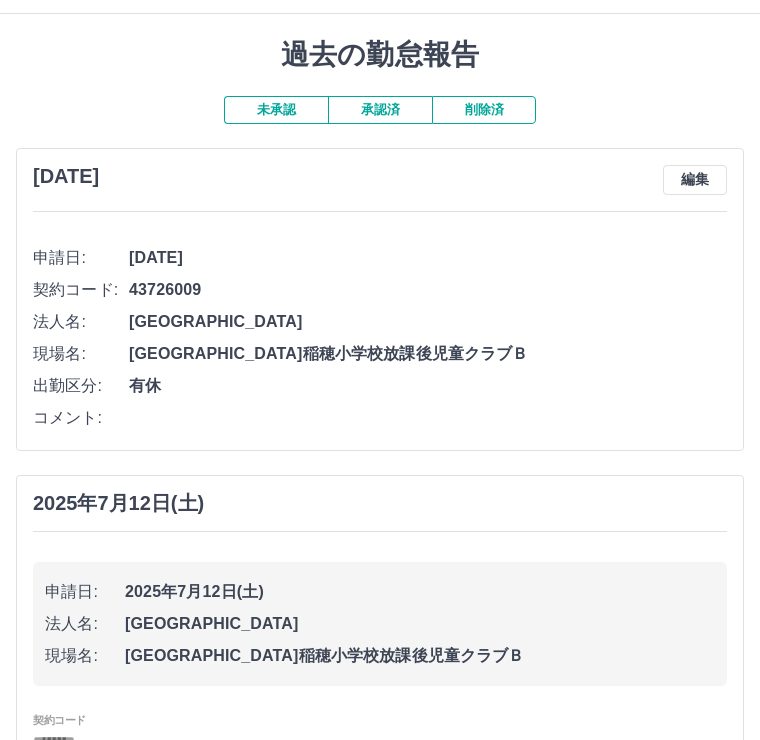 scroll, scrollTop: 0, scrollLeft: 0, axis: both 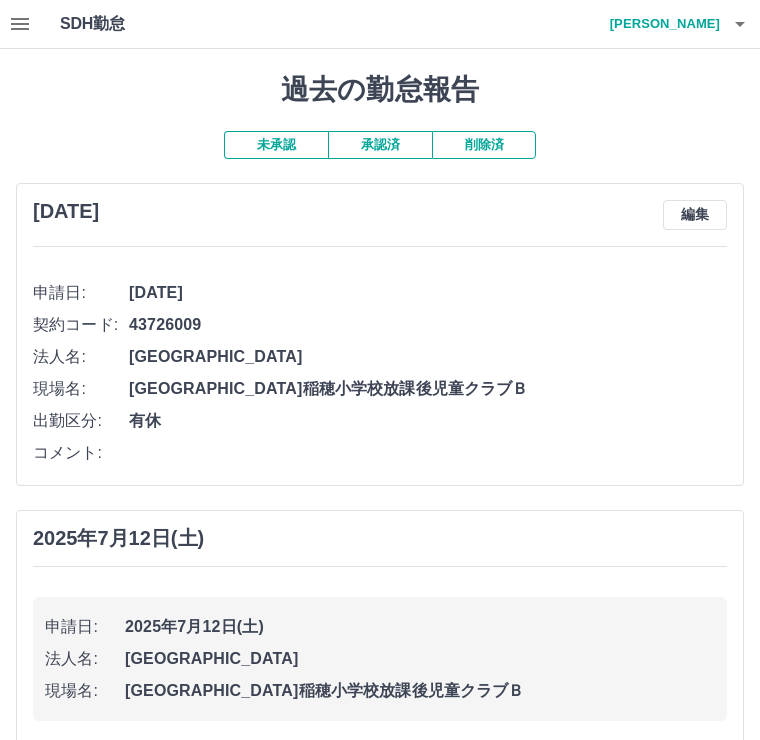 click on "編集" at bounding box center [695, 215] 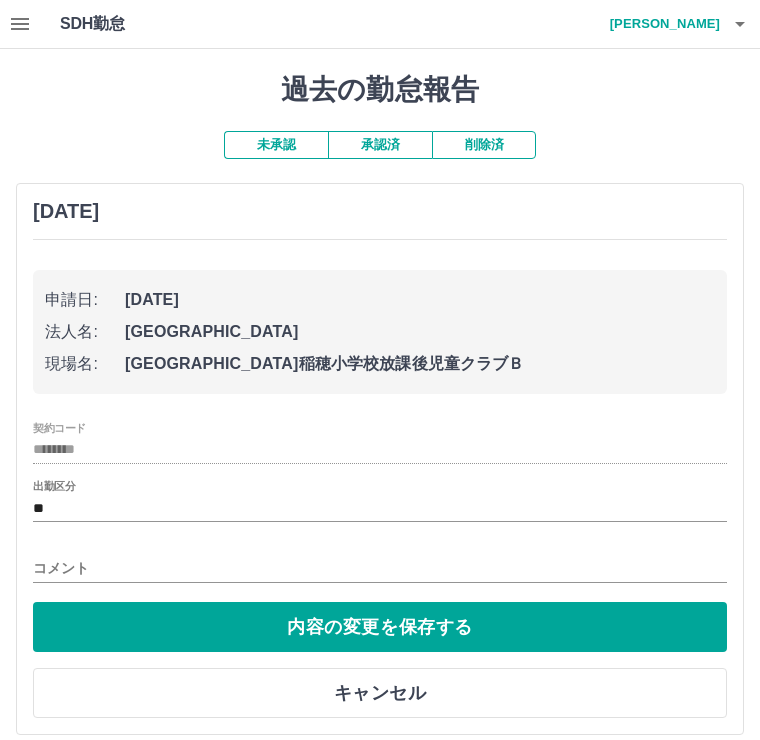 click on "申請日: [DATE] 法人名: [GEOGRAPHIC_DATA] 現場名: [GEOGRAPHIC_DATA]放課後児童クラブＢ" at bounding box center [380, 332] 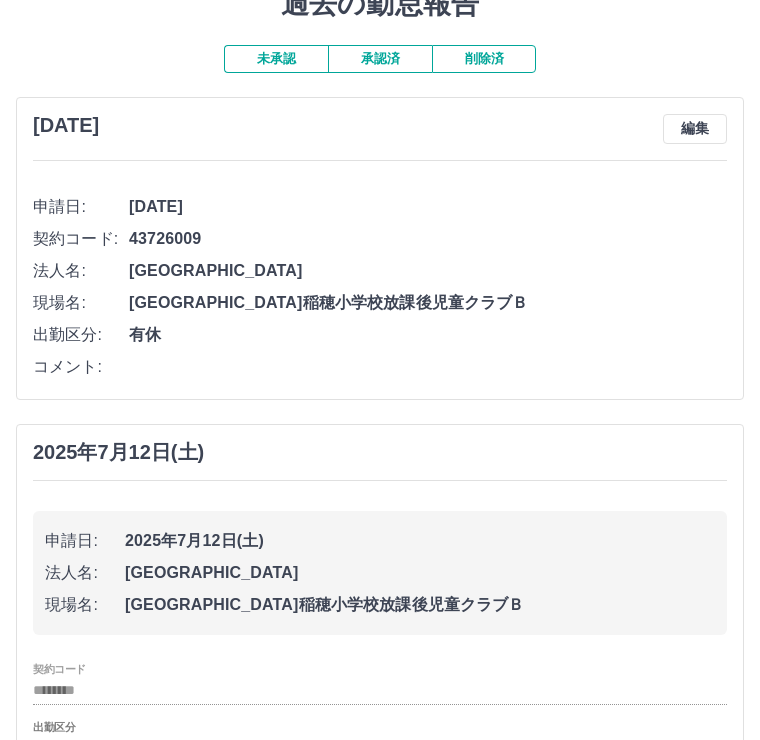 scroll, scrollTop: 89, scrollLeft: 0, axis: vertical 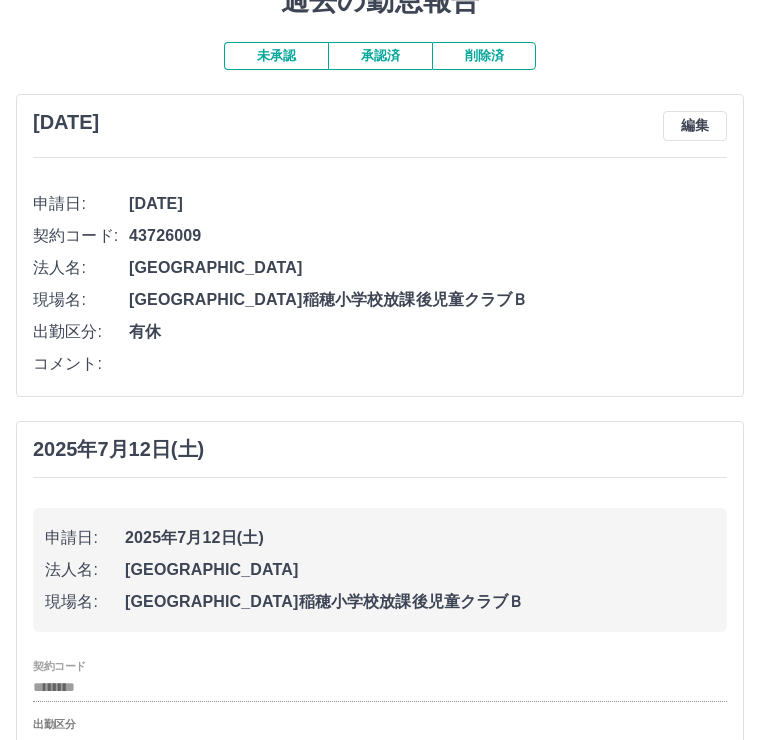 click on "[GEOGRAPHIC_DATA]" at bounding box center (420, 570) 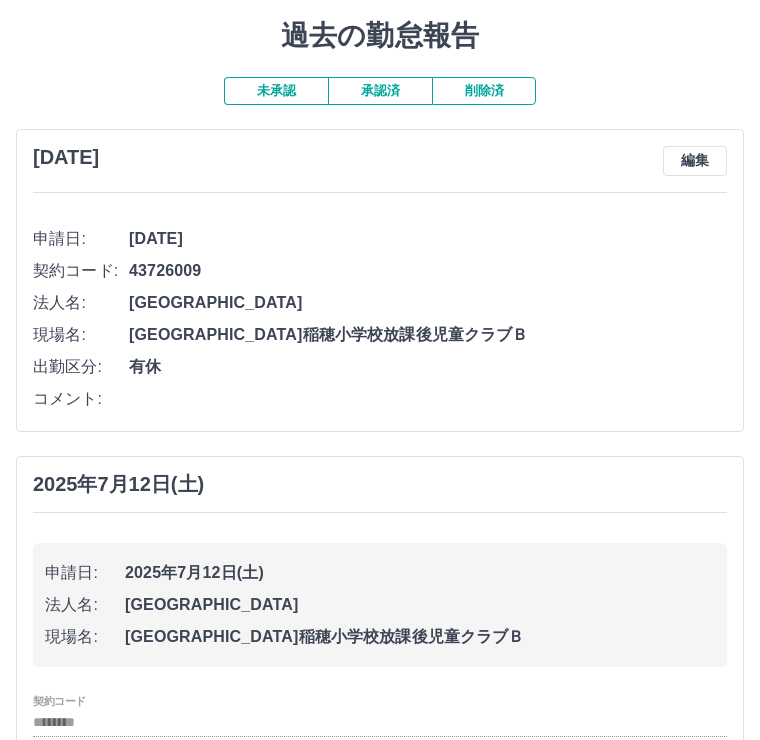 scroll, scrollTop: 0, scrollLeft: 0, axis: both 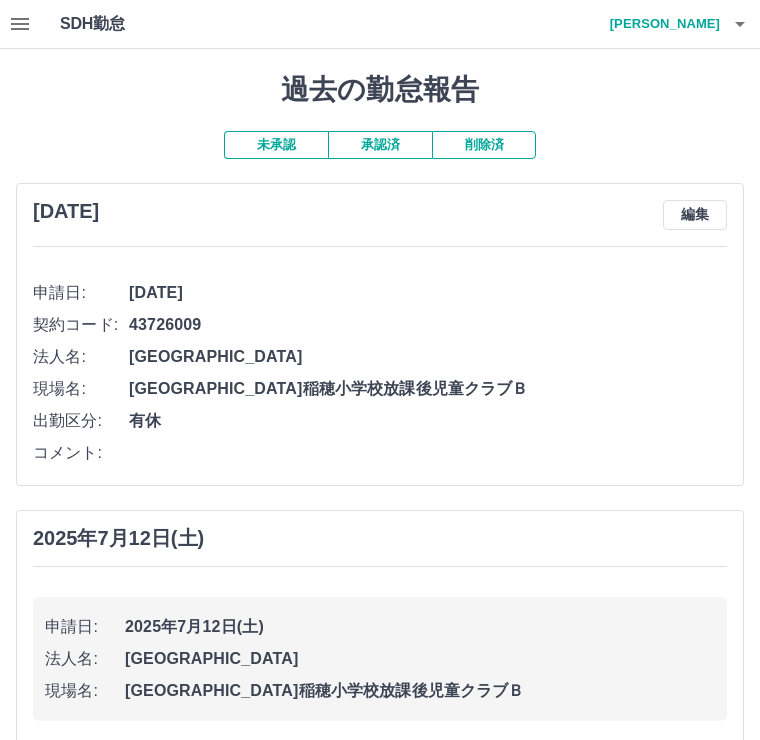 click at bounding box center (20, 24) 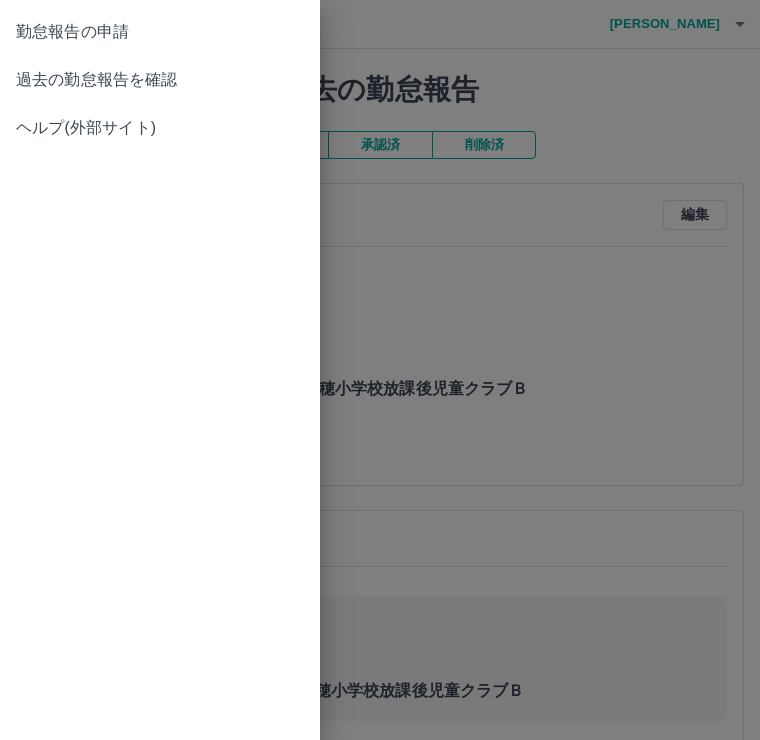 click on "勤怠報告の申請" at bounding box center [160, 32] 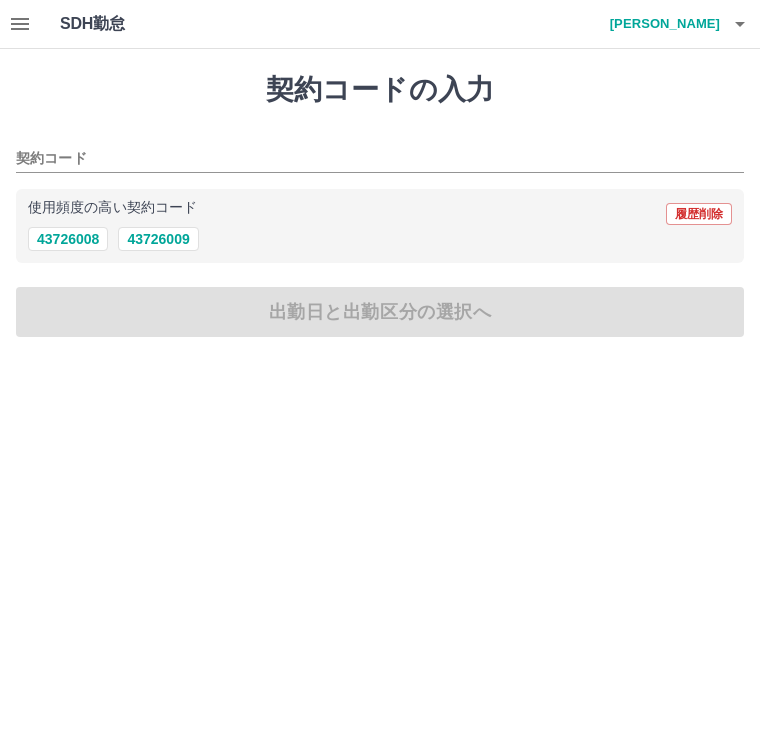 click on "43726009" at bounding box center (158, 239) 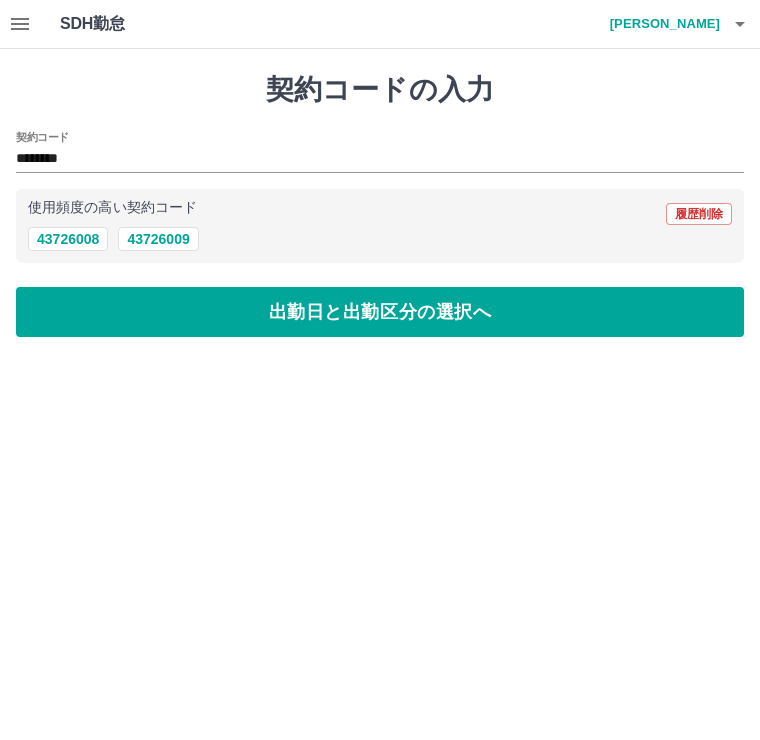 click on "出勤日と出勤区分の選択へ" at bounding box center [380, 312] 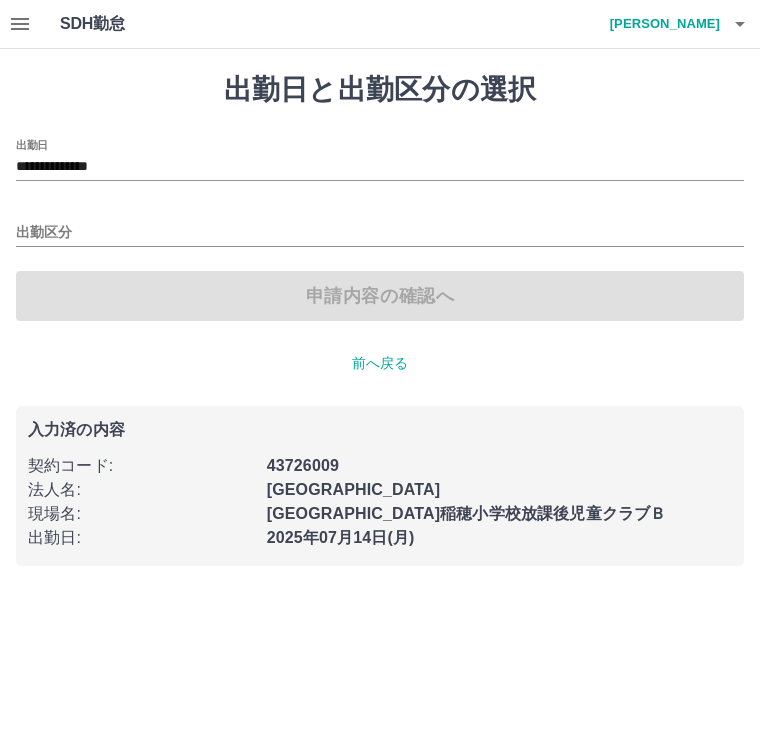 click on "**********" at bounding box center (380, 167) 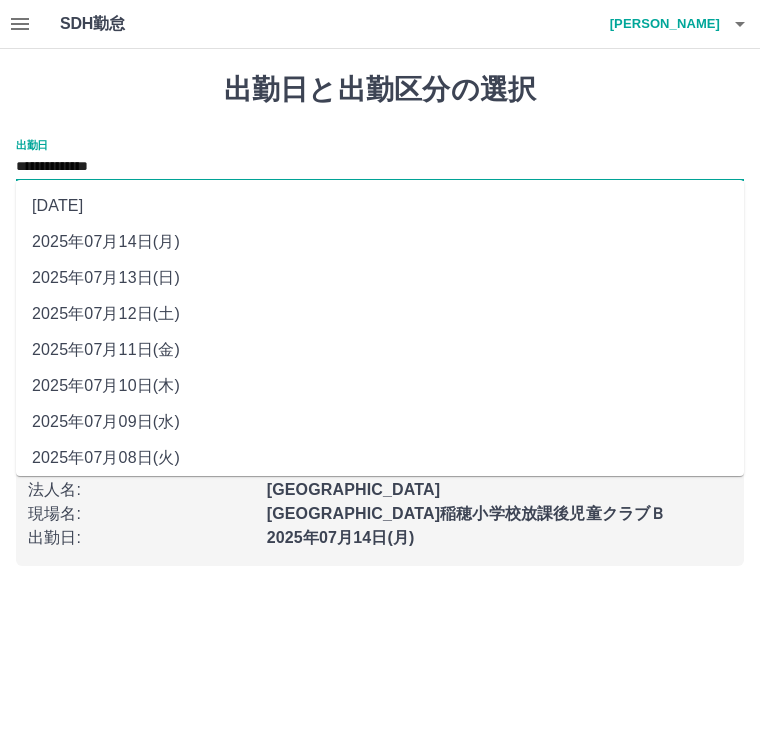 click on "2025年07月14日(月)" at bounding box center (380, 242) 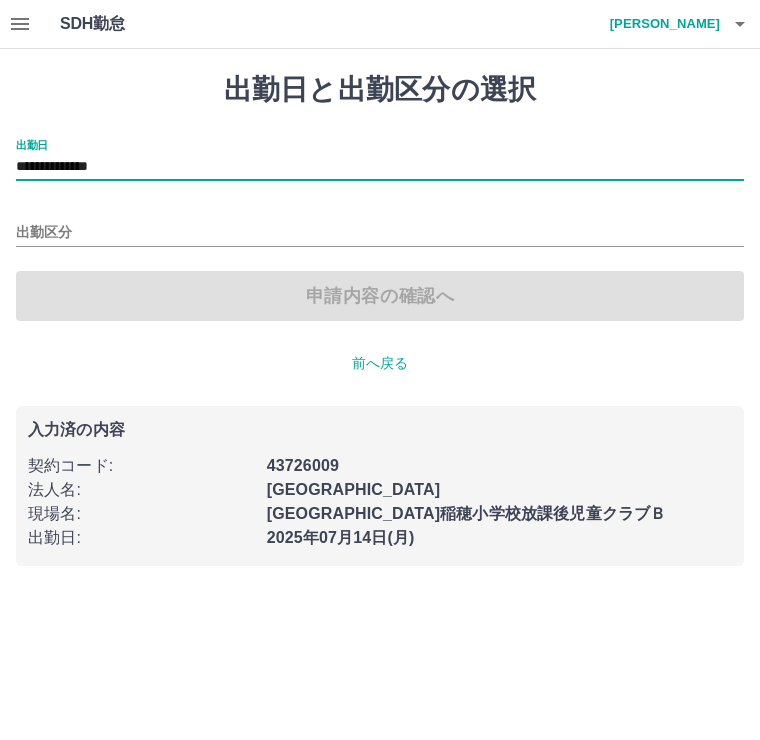 click on "出勤区分" at bounding box center (380, 233) 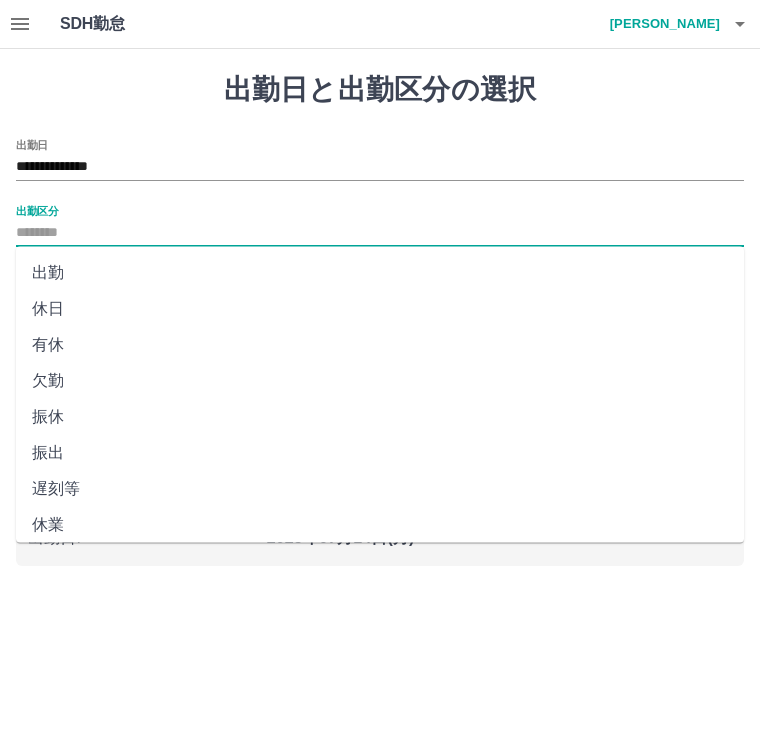 click on "**********" at bounding box center [380, 167] 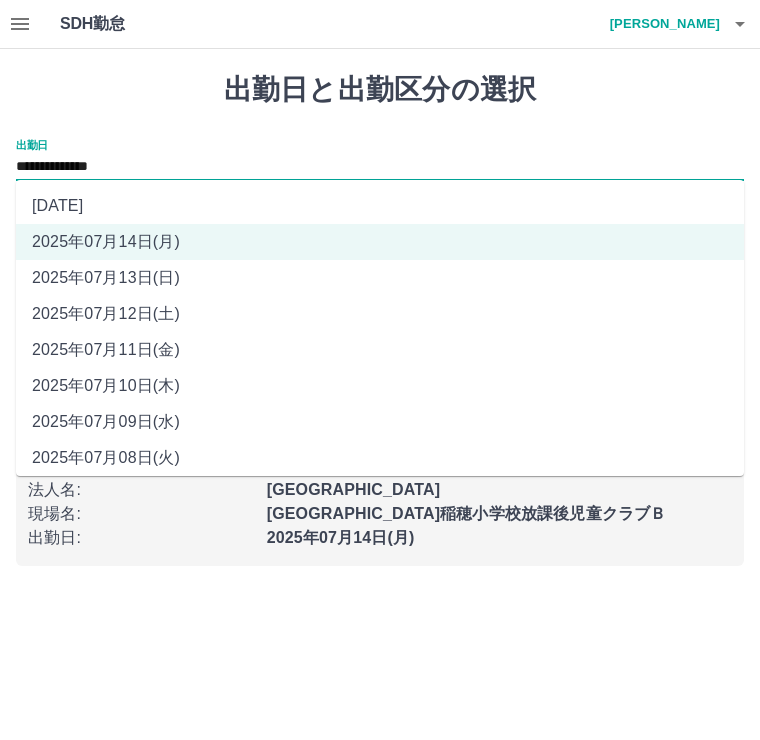click on "2025年07月13日(日)" at bounding box center [380, 278] 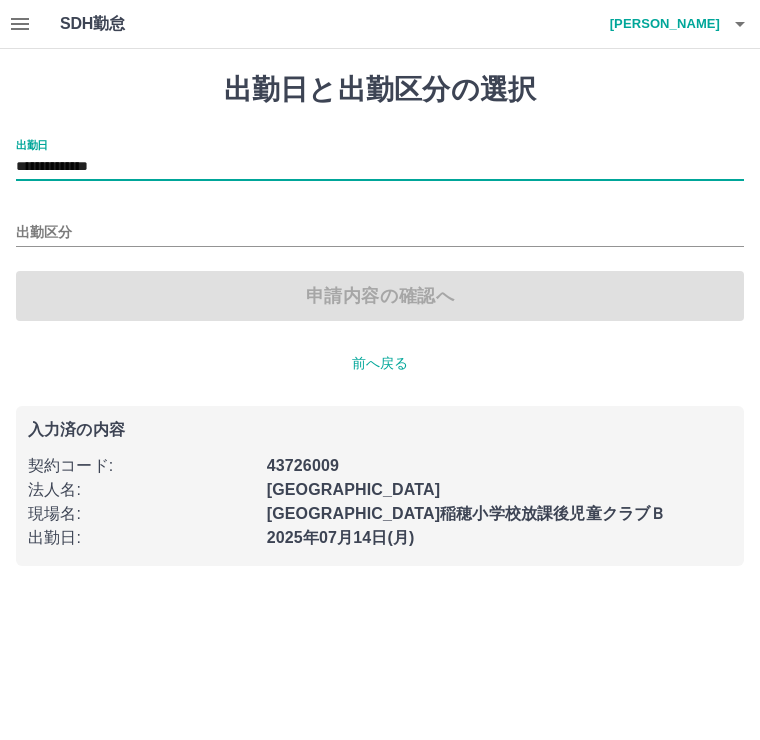 click on "出勤区分" at bounding box center [380, 233] 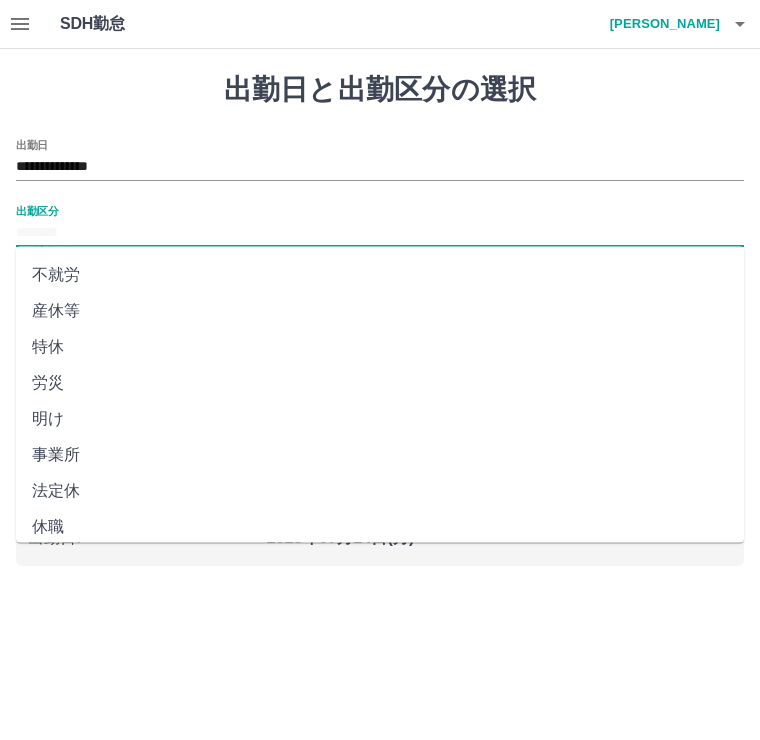 scroll, scrollTop: 356, scrollLeft: 0, axis: vertical 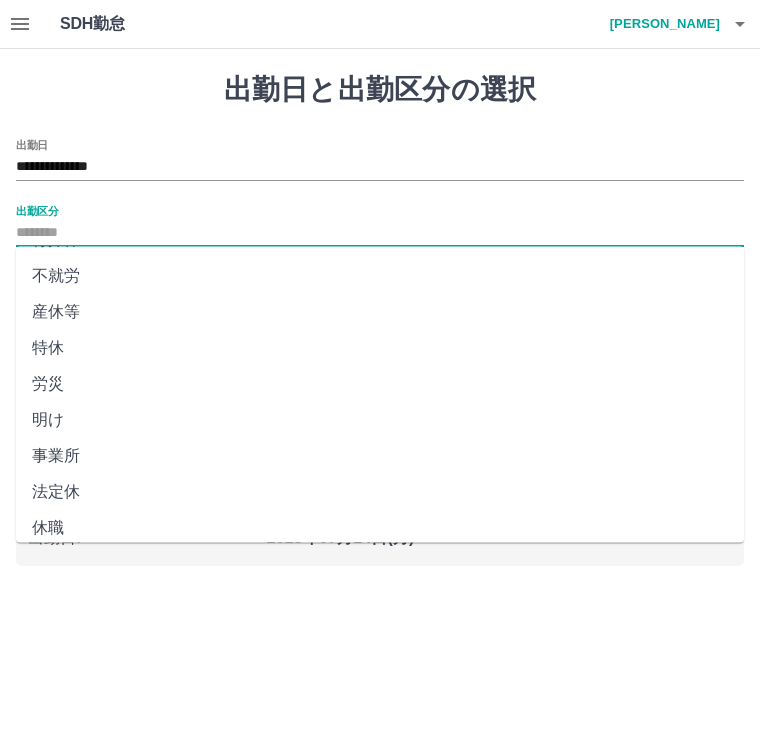 click on "法定休" at bounding box center [380, 493] 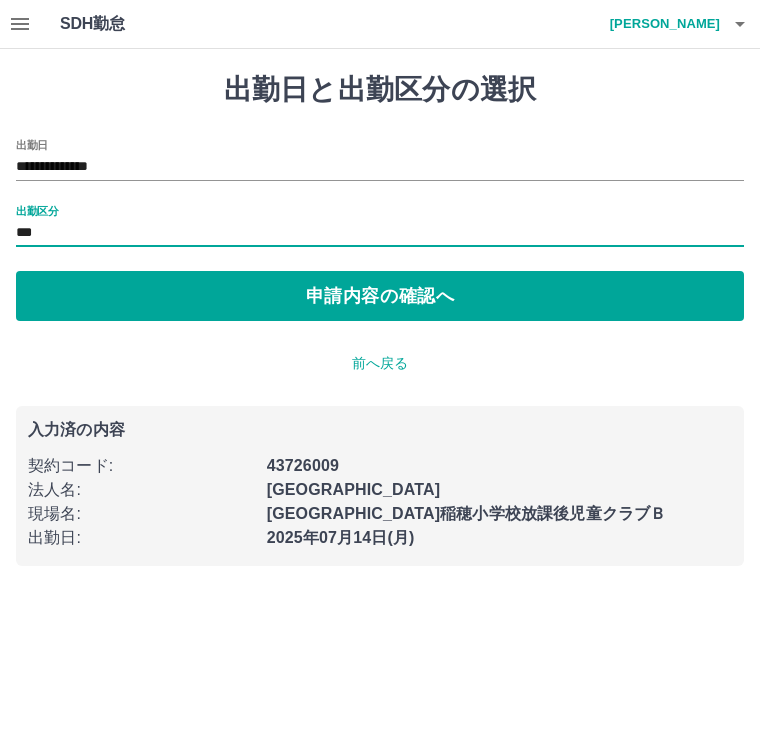 click on "申請内容の確認へ" at bounding box center [380, 296] 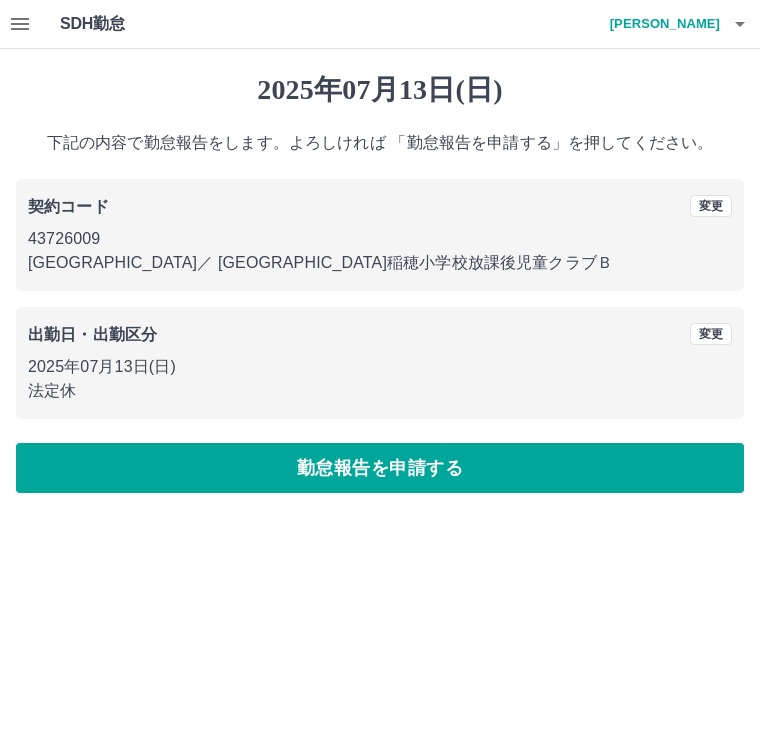 click on "勤怠報告を申請する" at bounding box center (380, 468) 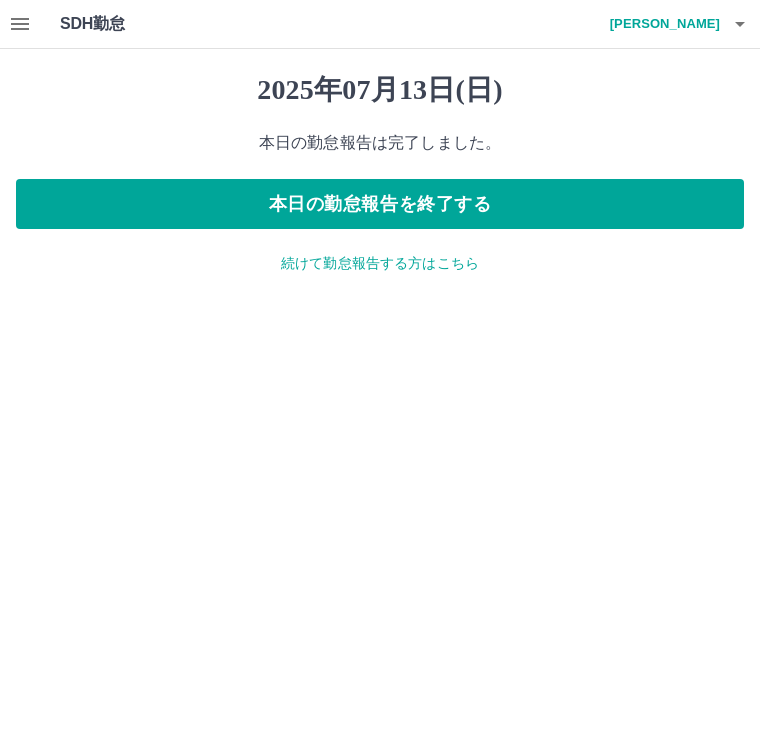 click at bounding box center (20, 24) 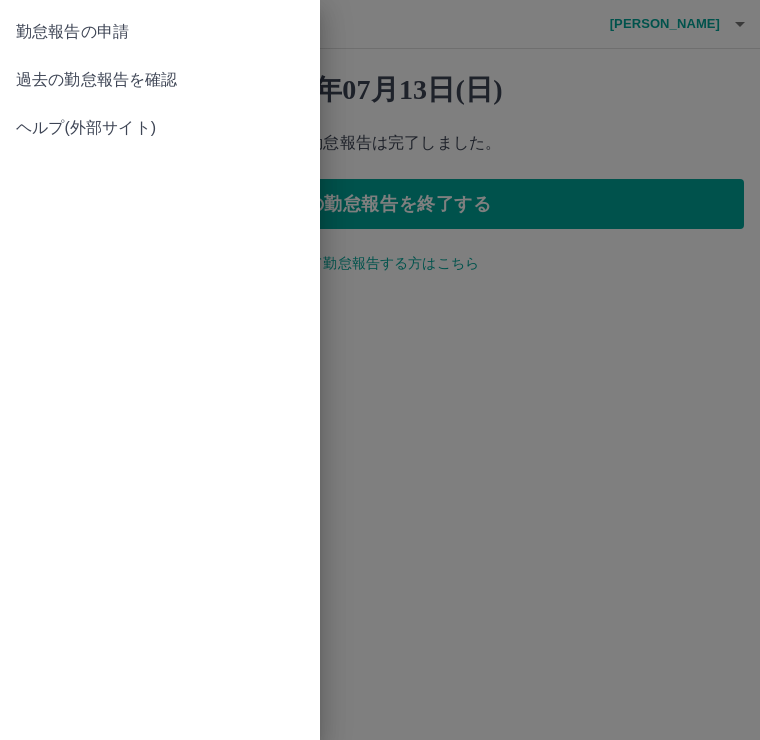 click on "過去の勤怠報告を確認" at bounding box center [160, 80] 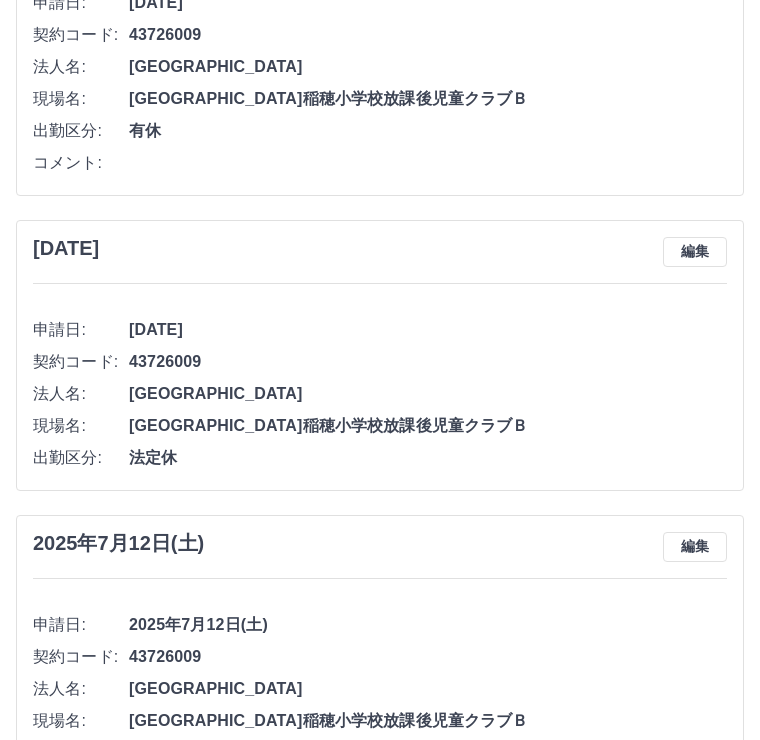 scroll, scrollTop: 322, scrollLeft: 0, axis: vertical 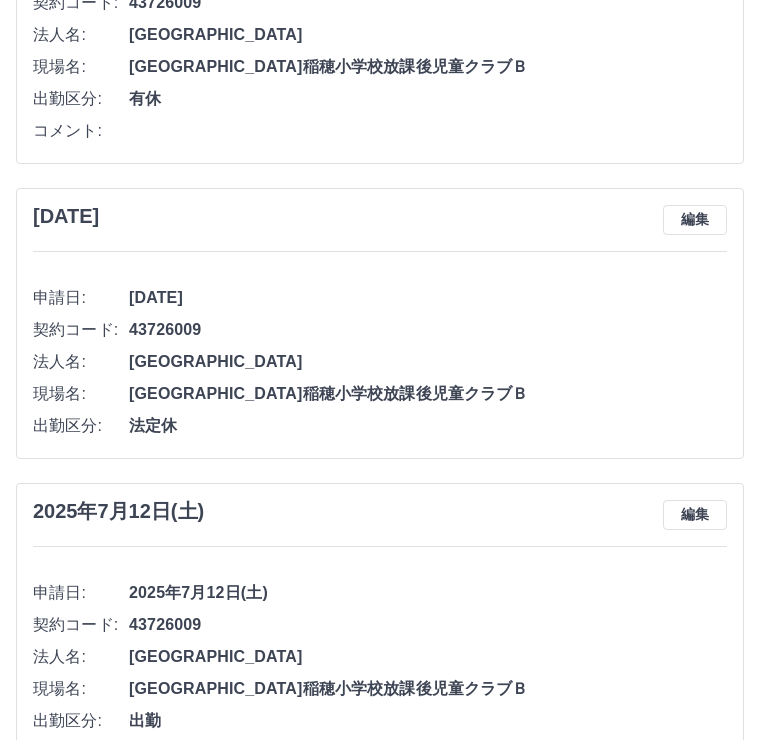 click on "[DATE] 編集 申請日: [DATE] 契約コード: 43726009 法人名: [GEOGRAPHIC_DATA] 現場名: [GEOGRAPHIC_DATA][GEOGRAPHIC_DATA]放課後児童クラブＢ 出勤区分: 出勤 コメント: 始業時刻: 07:50 終業時刻: 13:35 休憩時間: 0分" at bounding box center [380, 682] 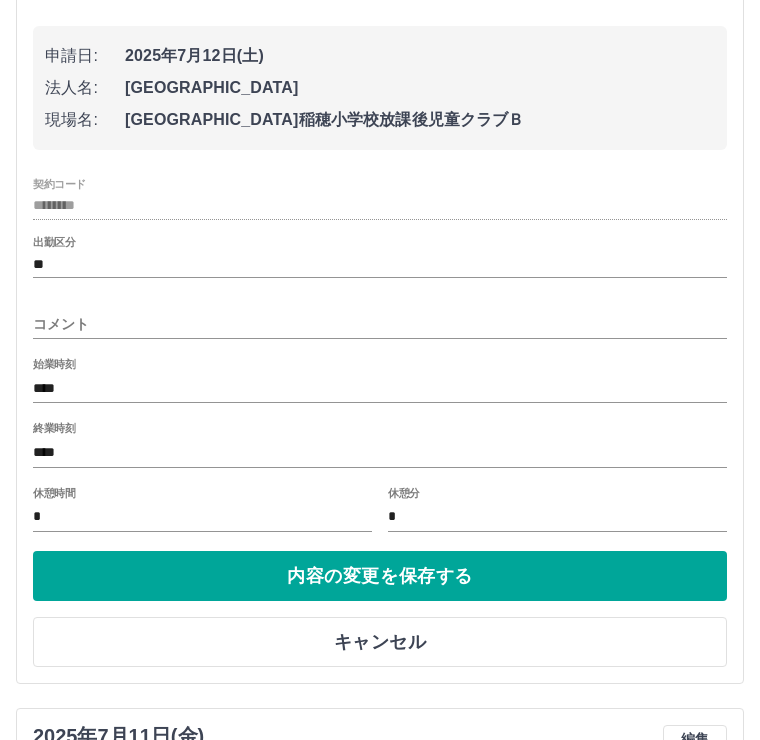 scroll, scrollTop: 875, scrollLeft: 0, axis: vertical 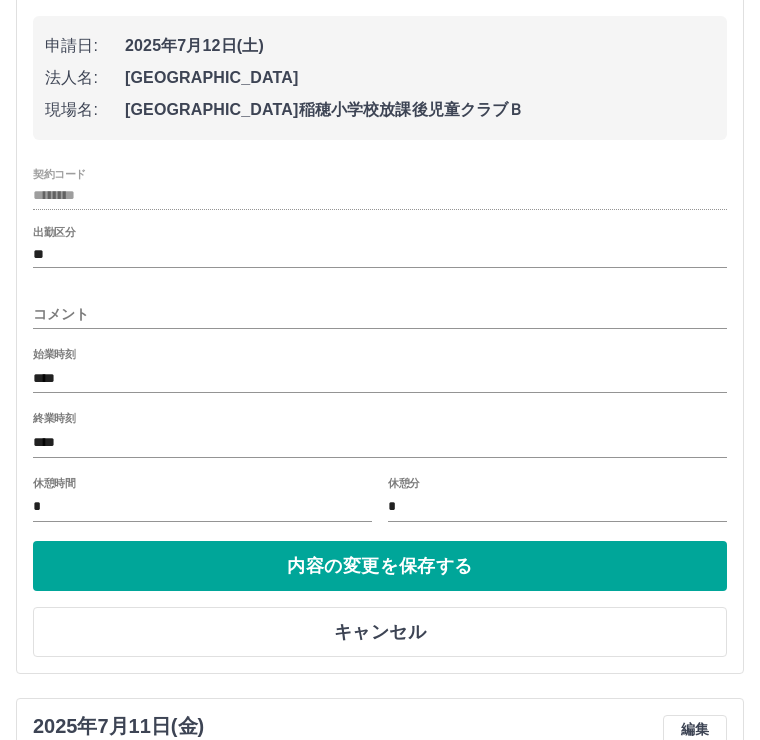 click on "****" at bounding box center (380, 443) 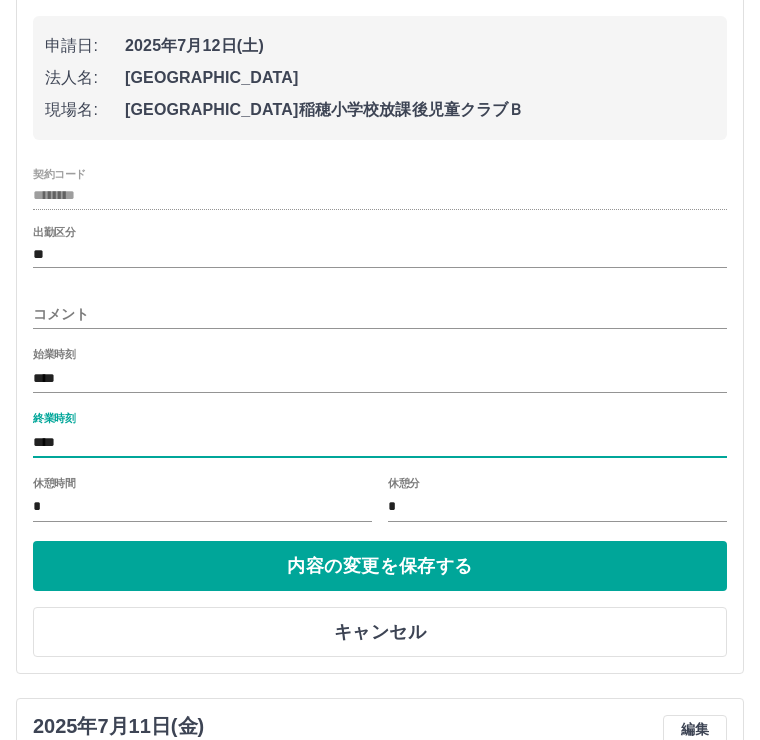scroll, scrollTop: 875, scrollLeft: 0, axis: vertical 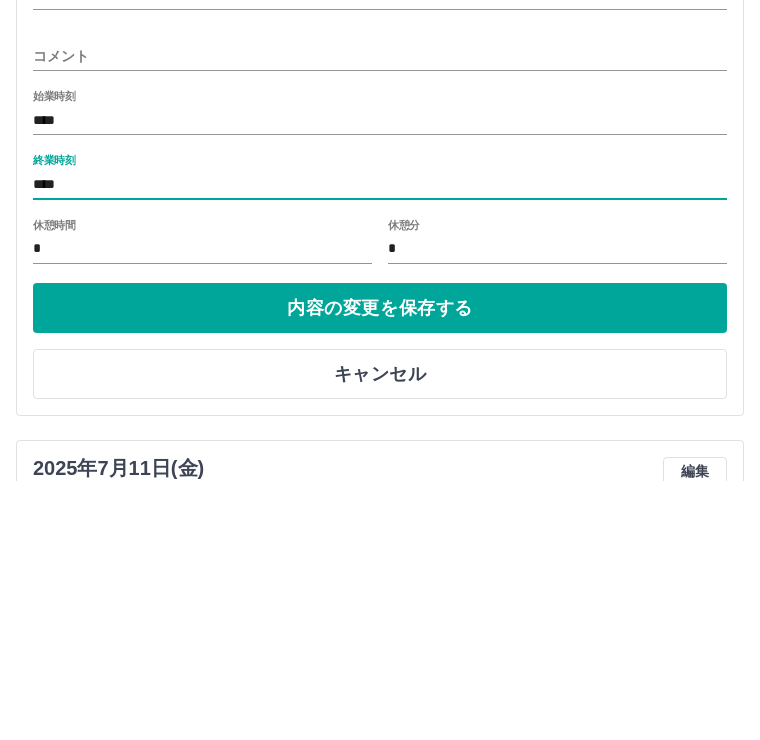 click on "終業時刻 ****" at bounding box center [380, 437] 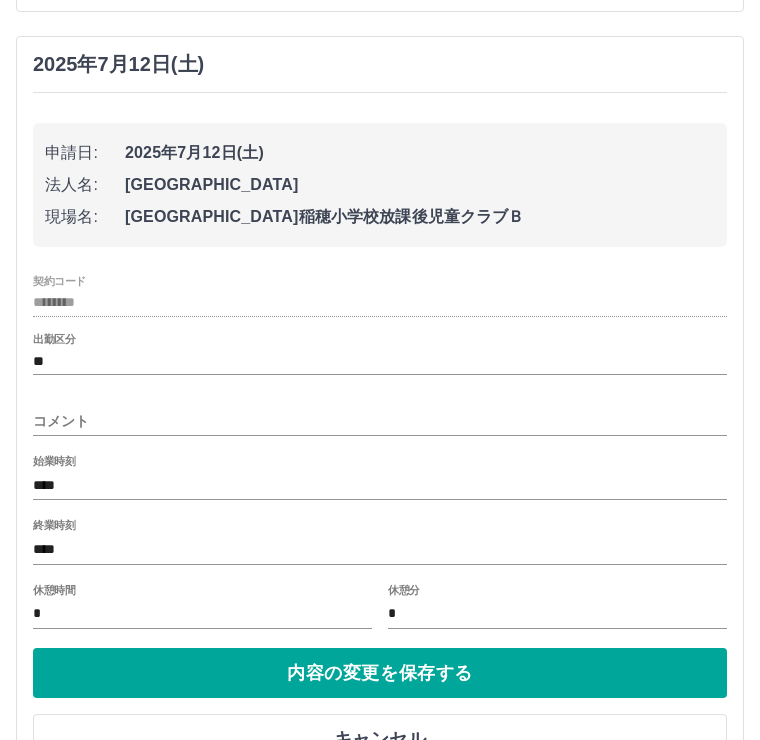 scroll, scrollTop: 762, scrollLeft: 0, axis: vertical 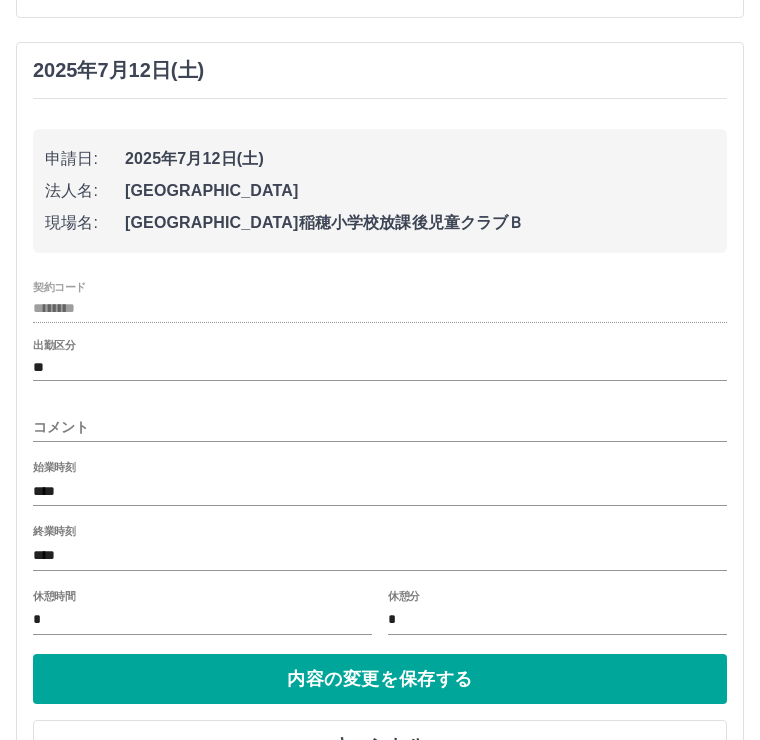 click on "[GEOGRAPHIC_DATA]稲穂小学校放課後児童クラブＢ" at bounding box center (420, 224) 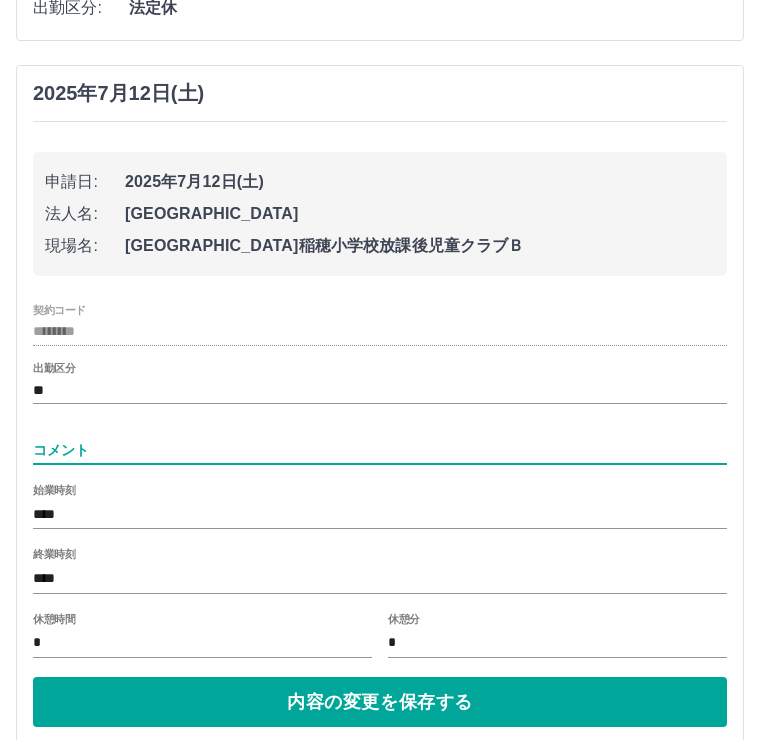 scroll, scrollTop: 640, scrollLeft: 0, axis: vertical 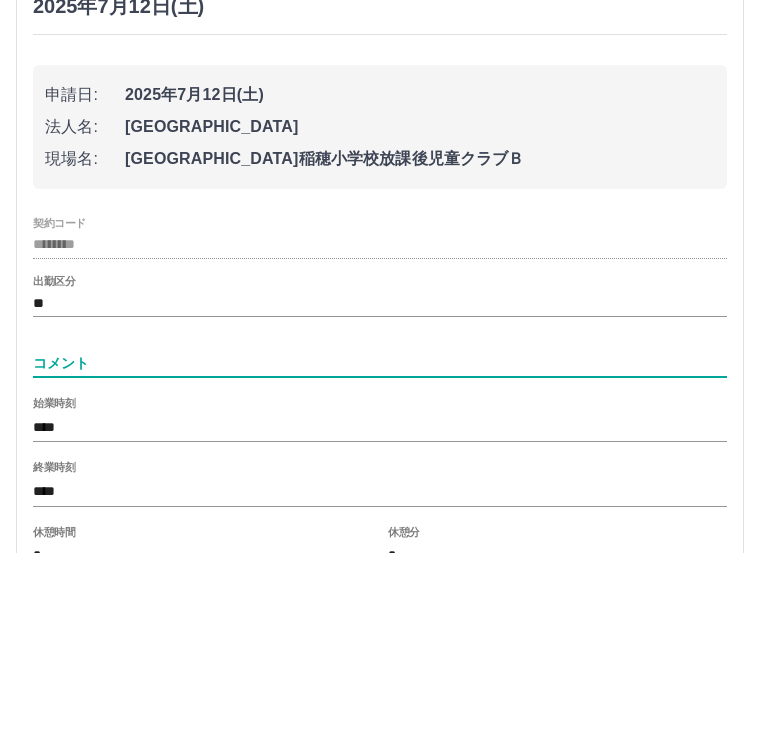 type on "*" 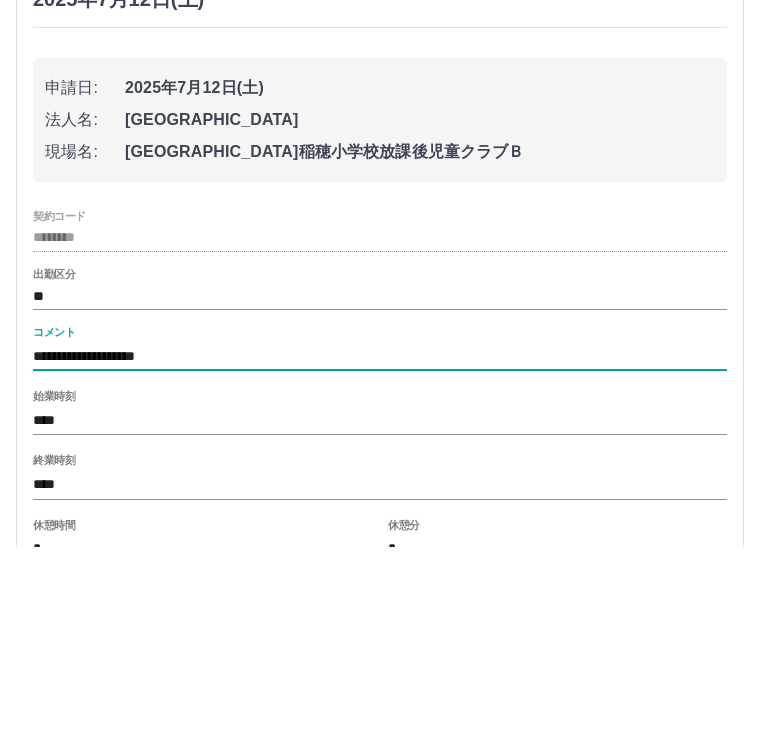 type on "**********" 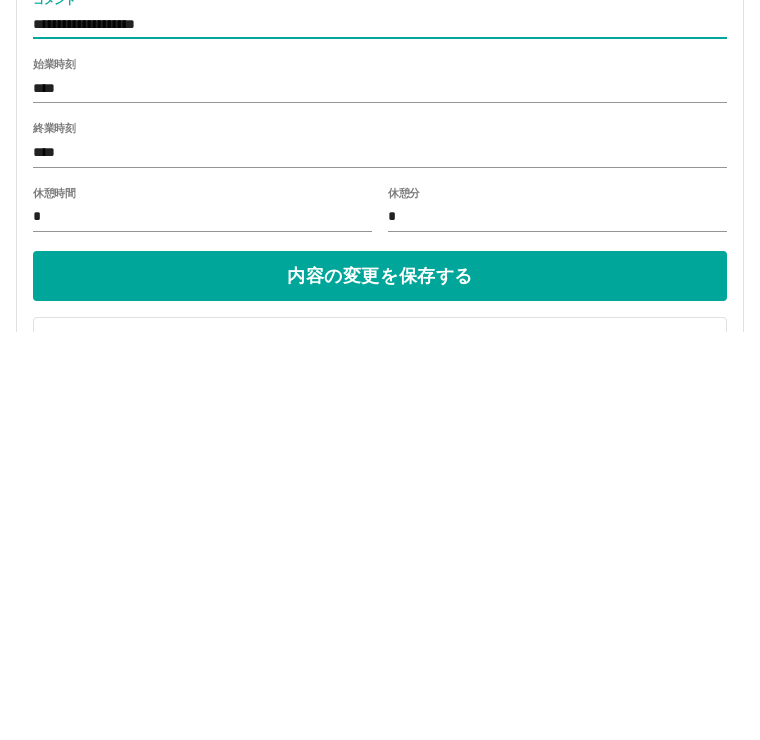 scroll, scrollTop: 764, scrollLeft: 0, axis: vertical 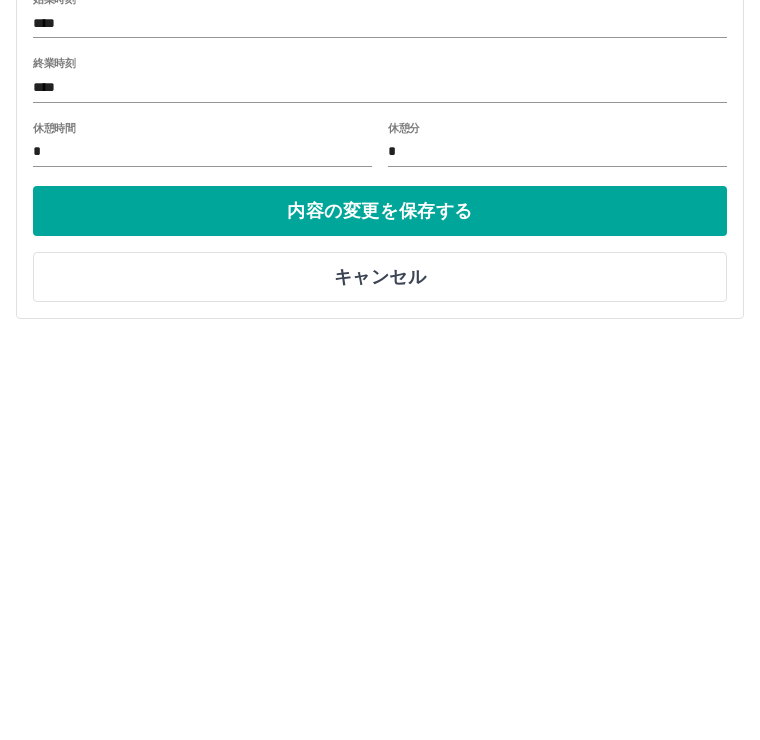 click on "内容の変更を保存する" at bounding box center (380, 619) 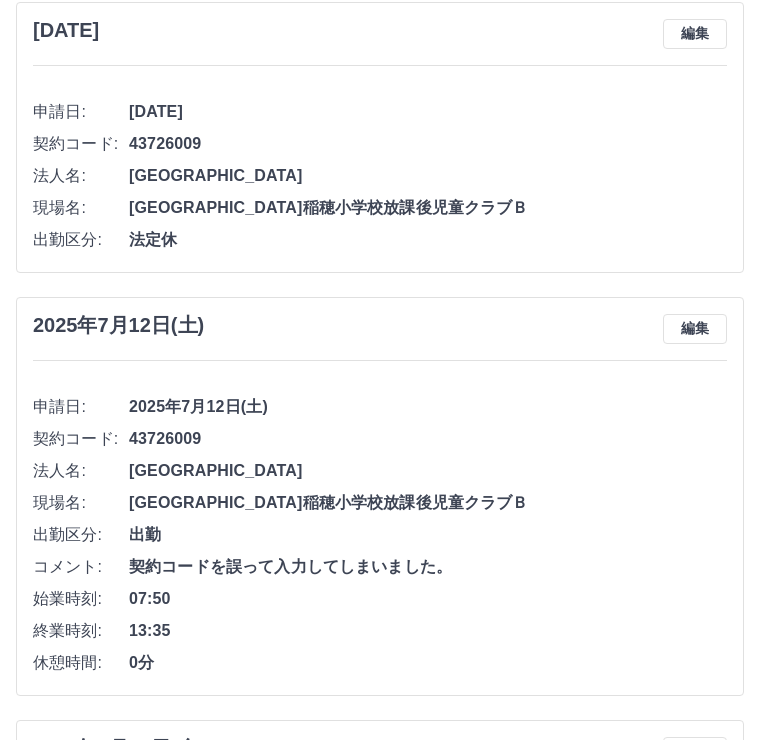scroll, scrollTop: 508, scrollLeft: 0, axis: vertical 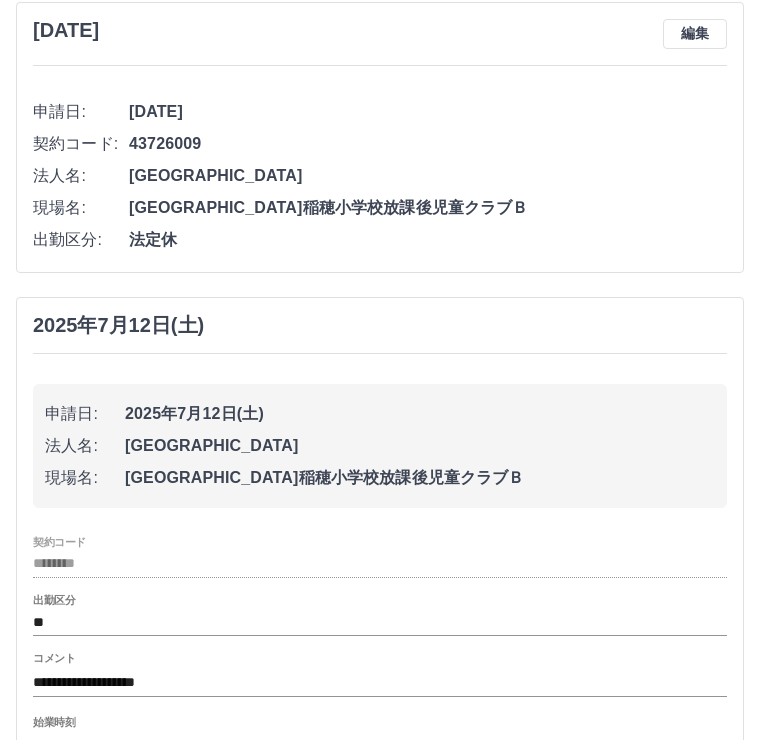 click on "**" at bounding box center [380, 622] 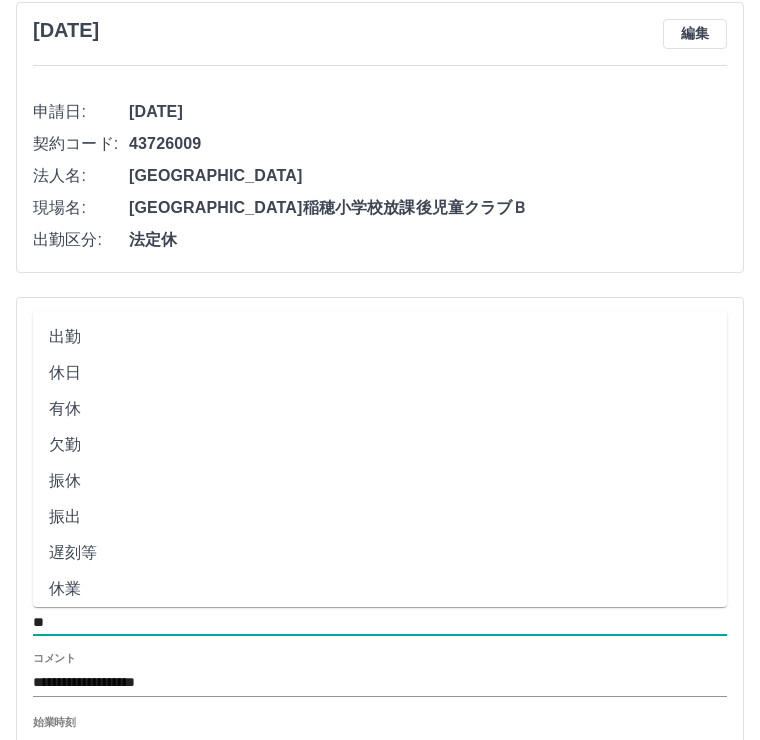 click on "**********" at bounding box center (380, 682) 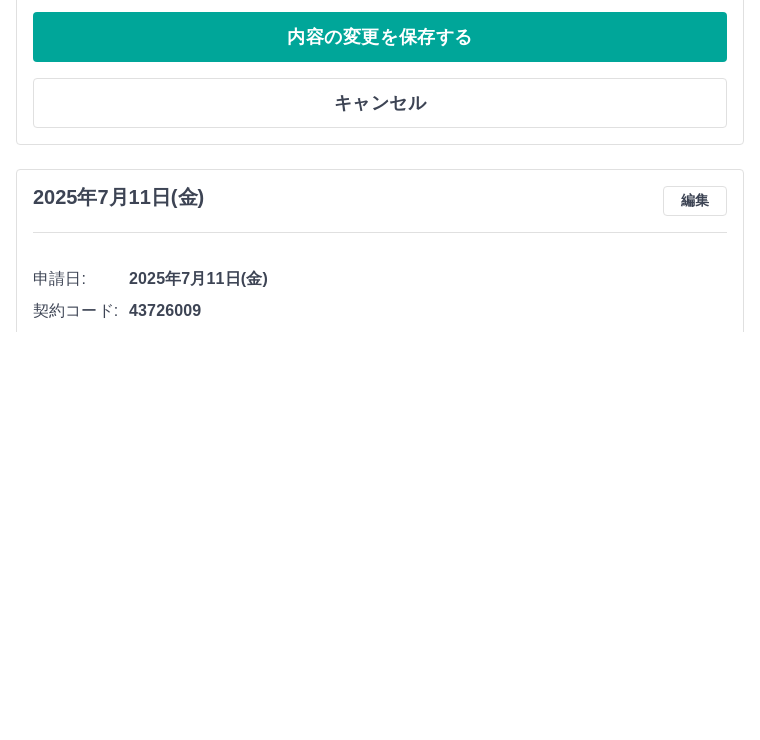 scroll, scrollTop: 1046, scrollLeft: 0, axis: vertical 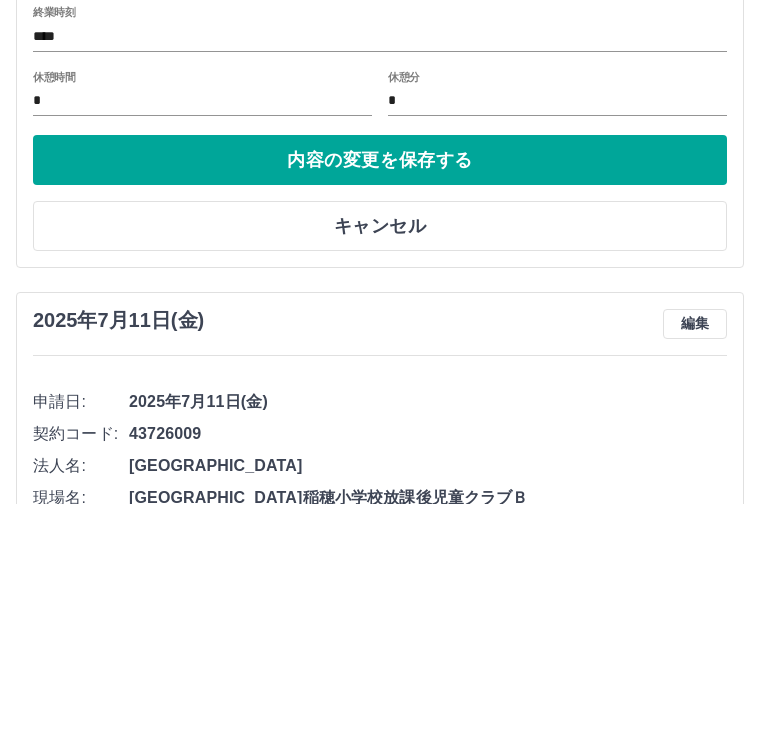 click on "内容の変更を保存する" at bounding box center (380, 396) 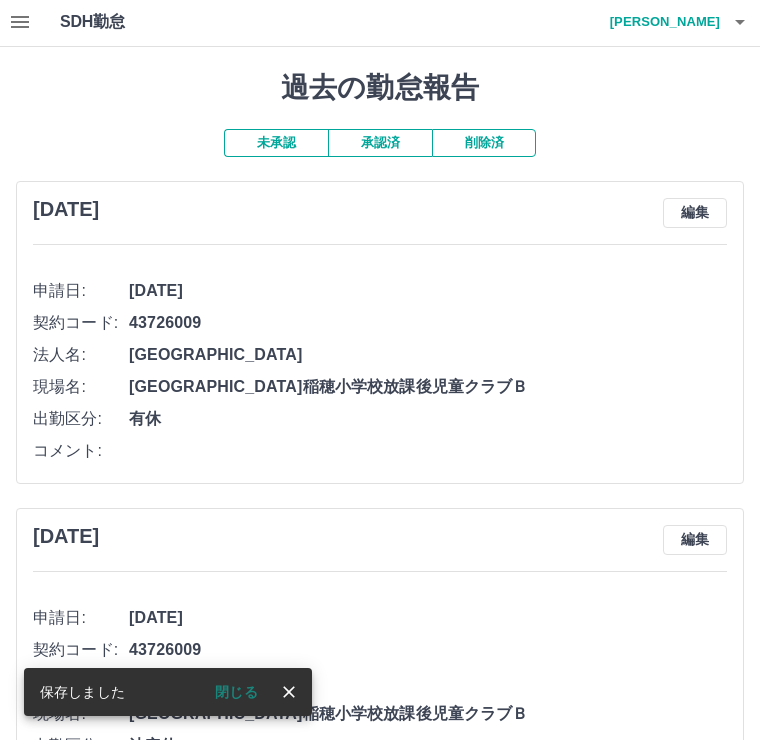 scroll, scrollTop: 0, scrollLeft: 0, axis: both 